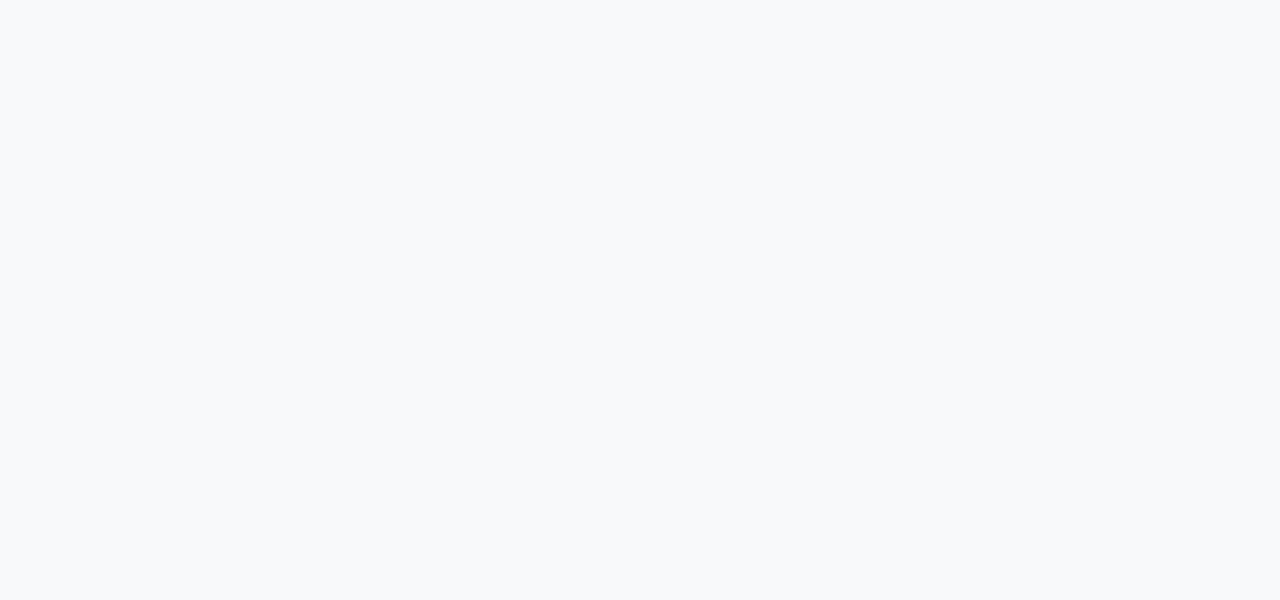 scroll, scrollTop: 0, scrollLeft: 0, axis: both 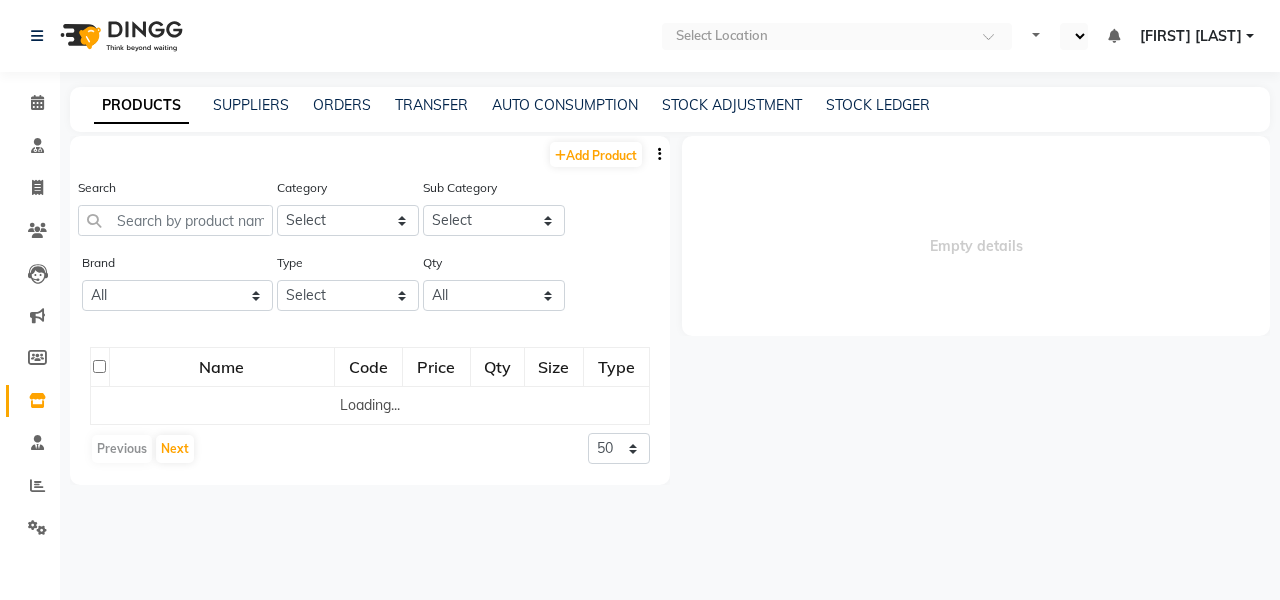 select on "en" 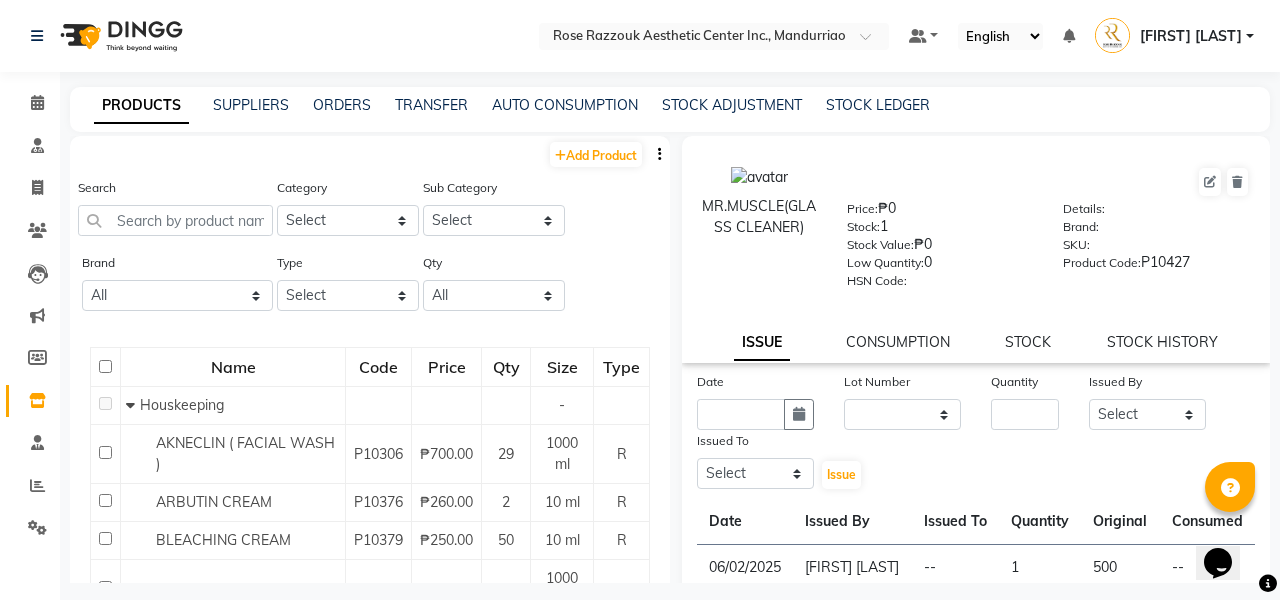 scroll, scrollTop: 0, scrollLeft: 0, axis: both 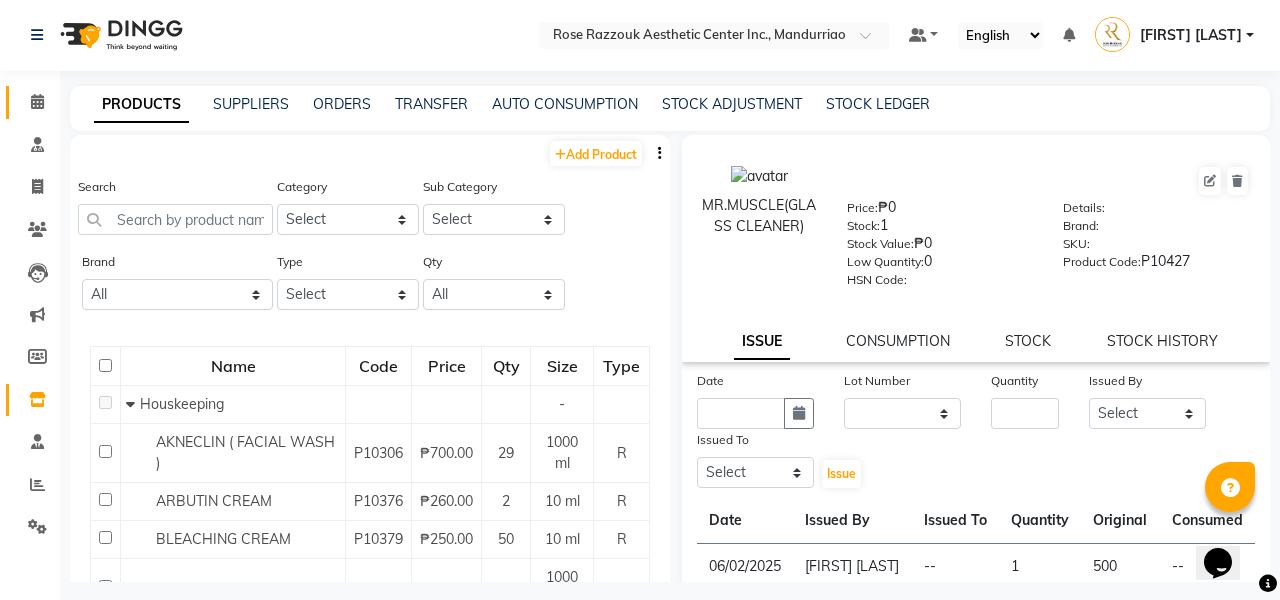 click on "Calendar" 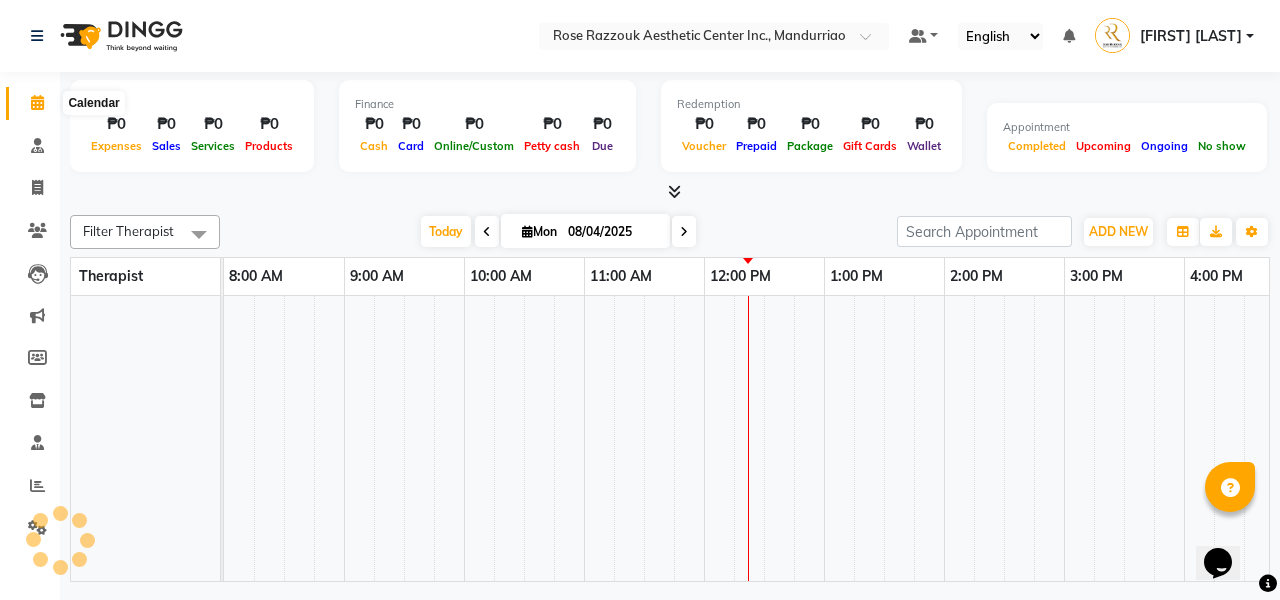 scroll, scrollTop: 0, scrollLeft: 0, axis: both 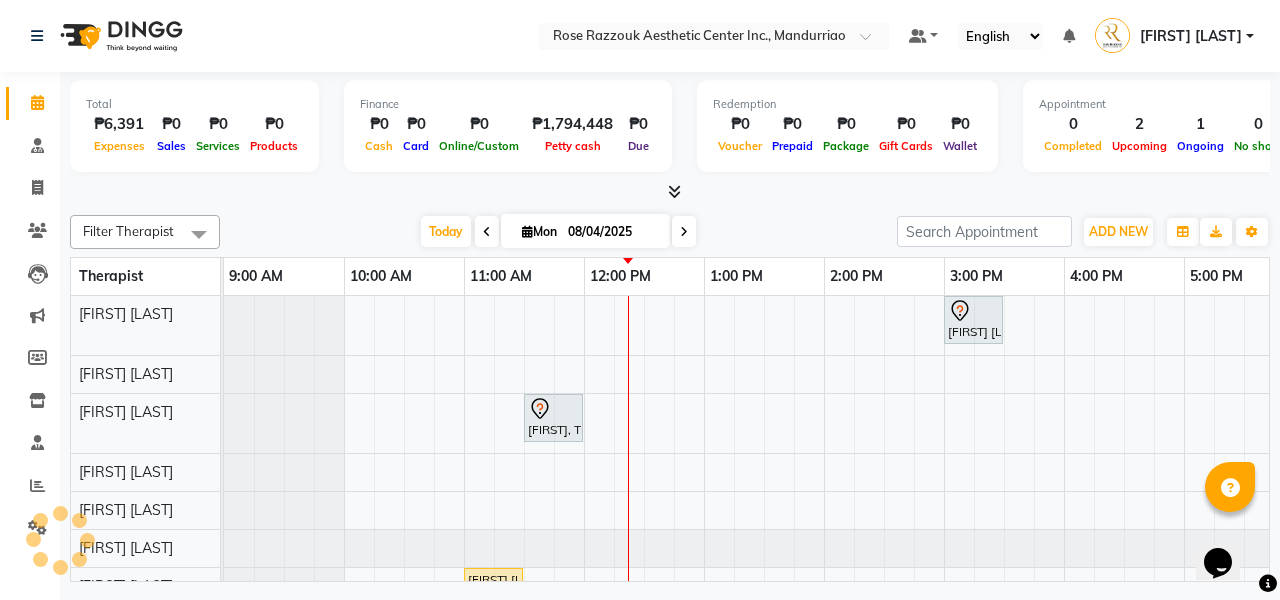 click on "Mon" at bounding box center (539, 231) 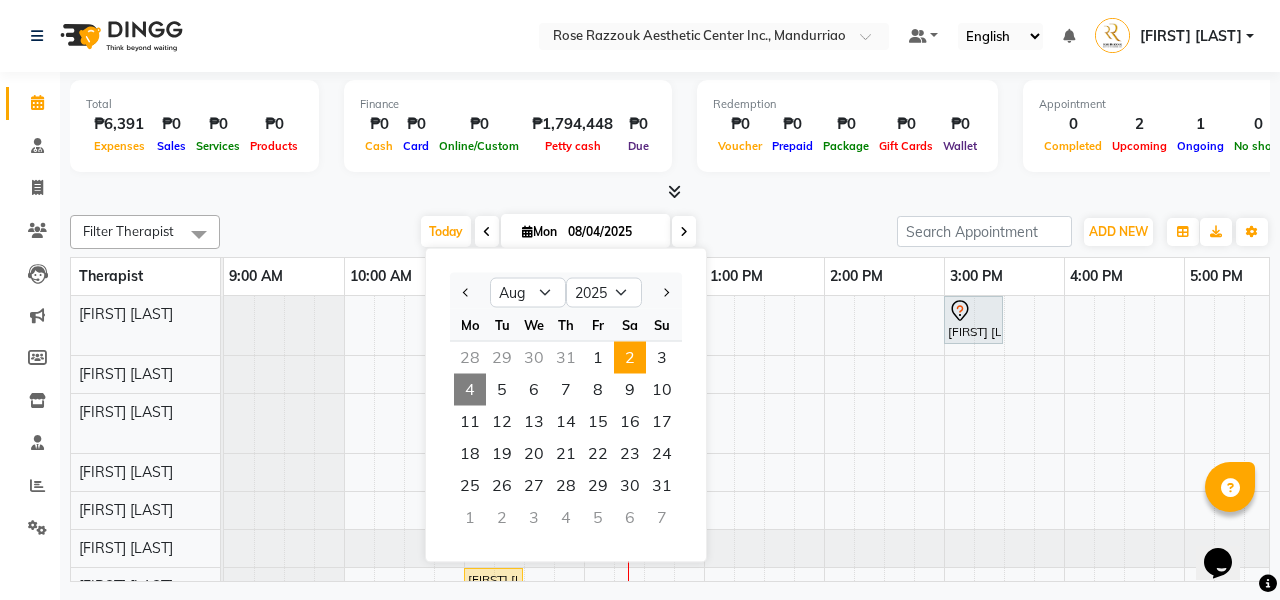 click on "2" at bounding box center (630, 358) 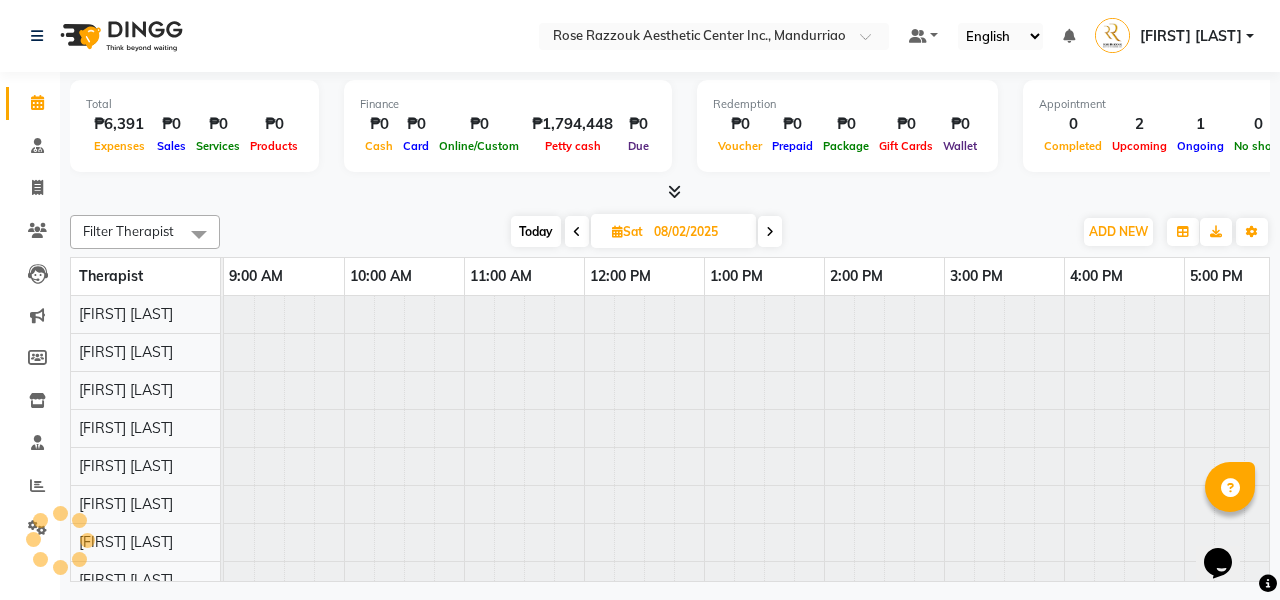 scroll, scrollTop: 0, scrollLeft: 275, axis: horizontal 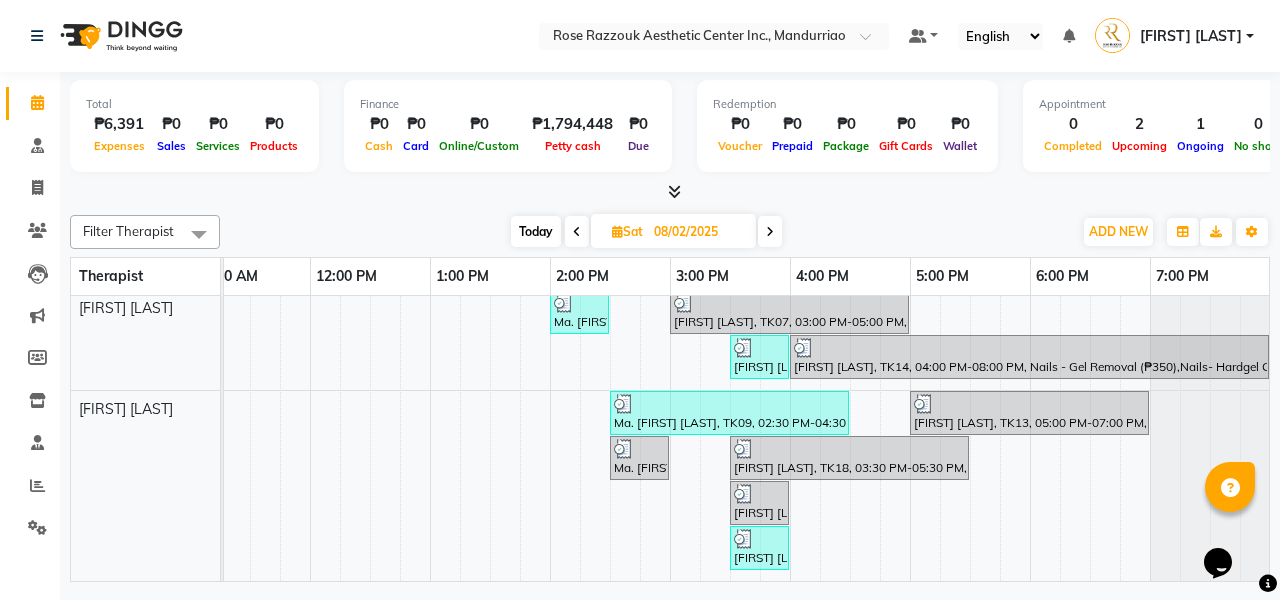 click at bounding box center (770, 231) 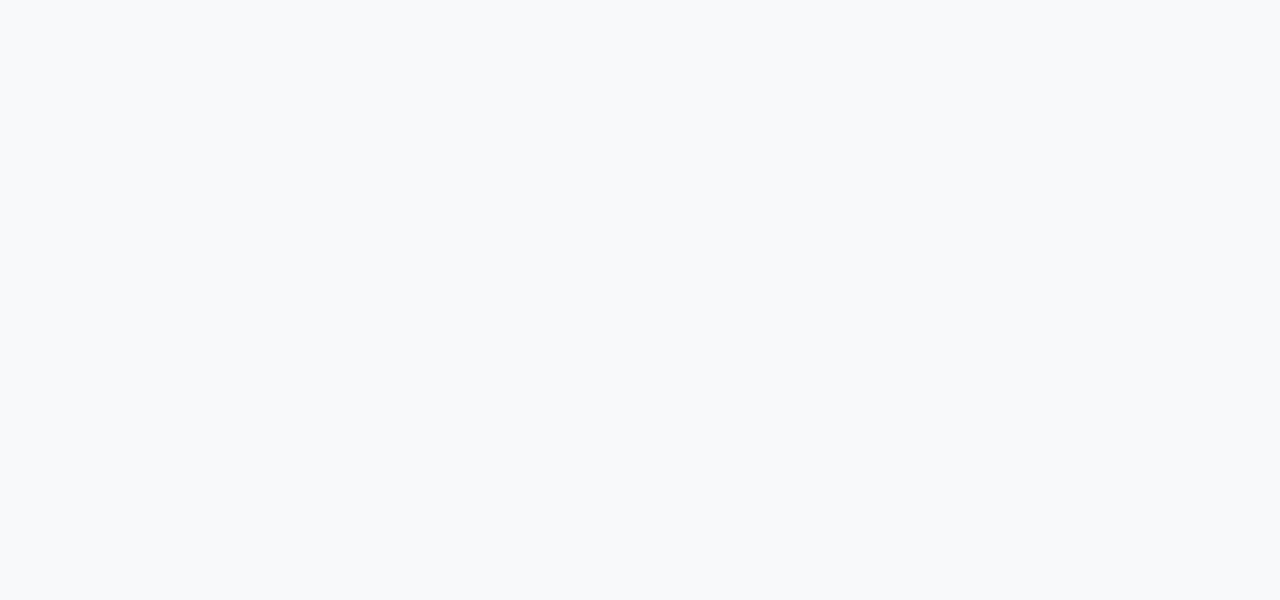 scroll, scrollTop: 0, scrollLeft: 0, axis: both 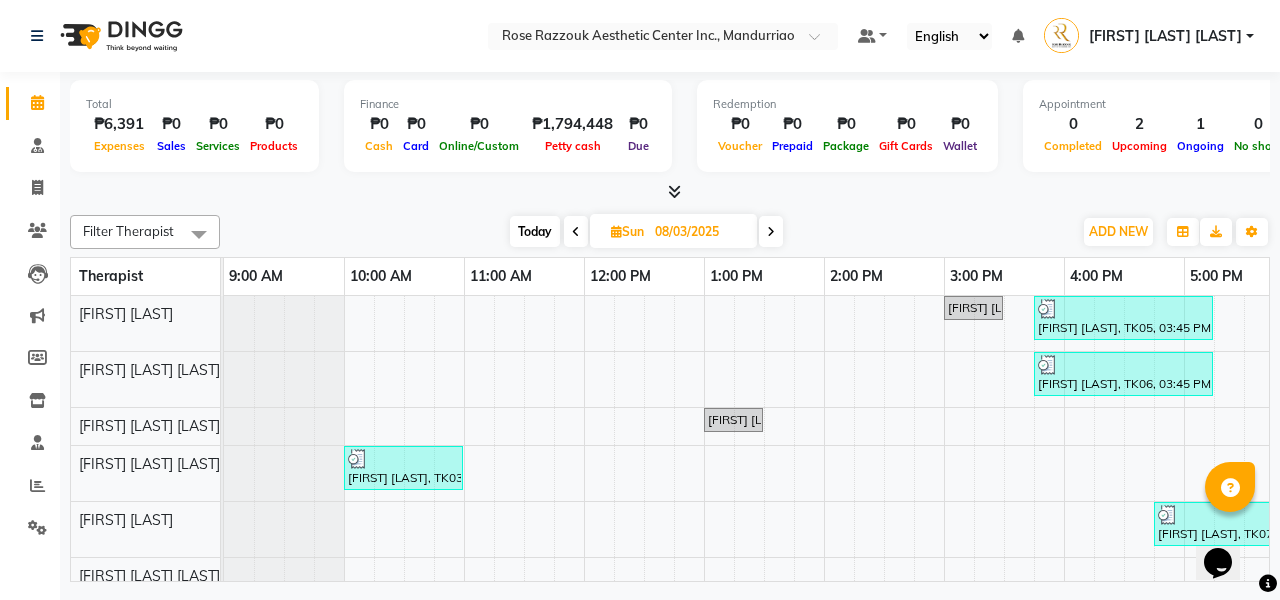 click on "Today" at bounding box center (535, 231) 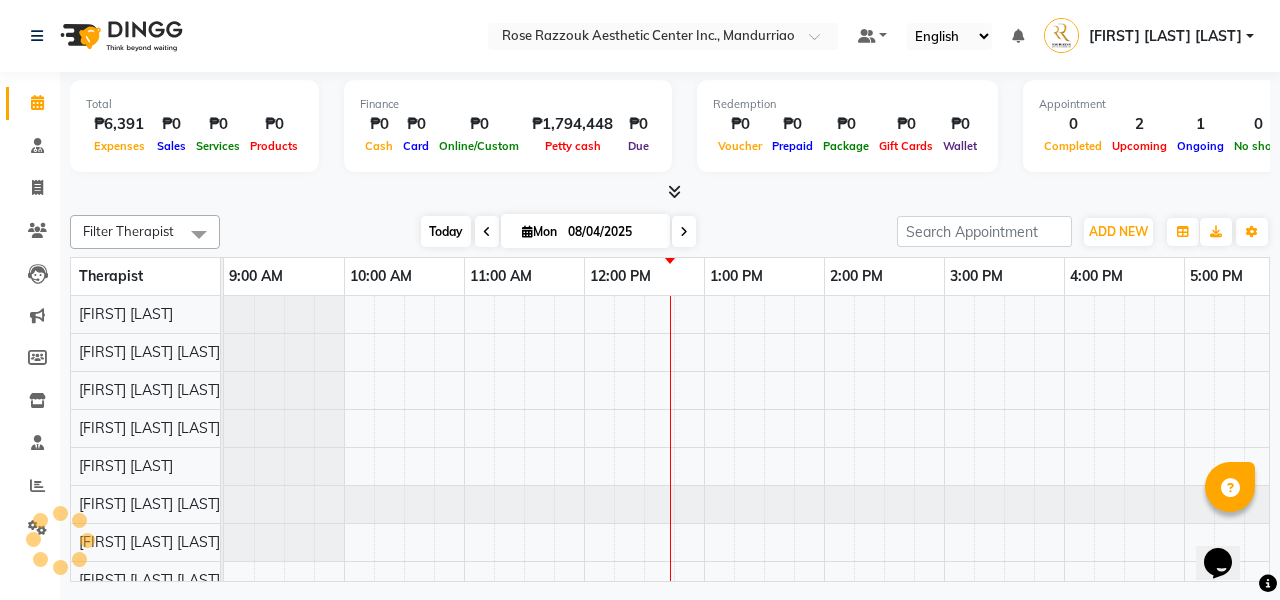 scroll, scrollTop: 0, scrollLeft: 275, axis: horizontal 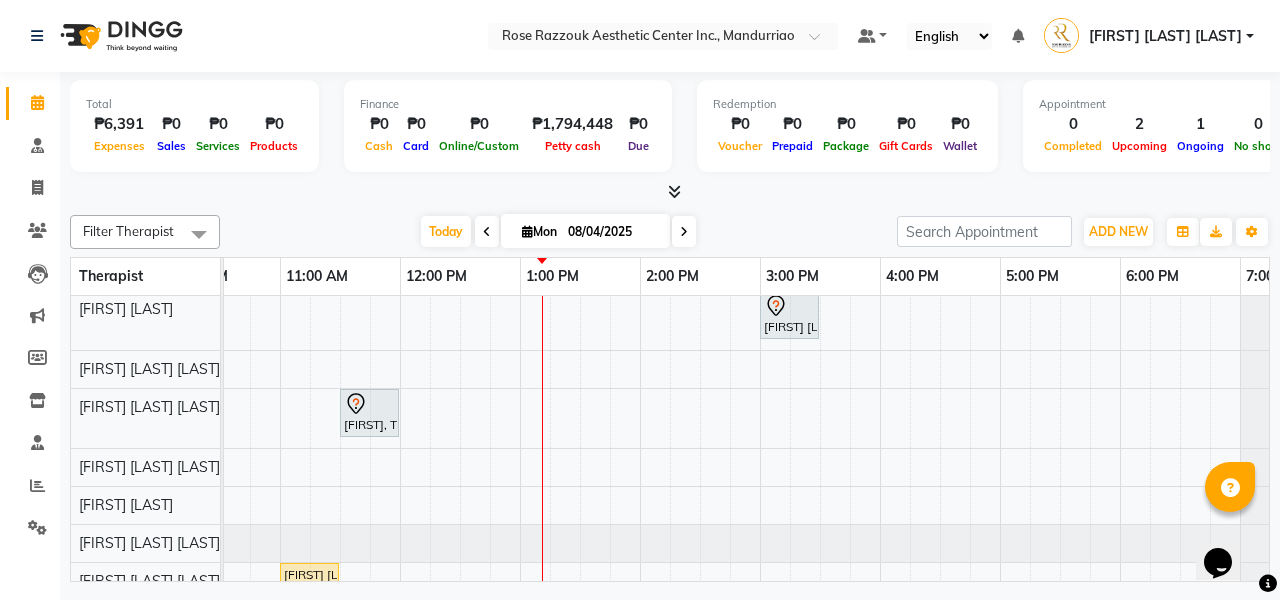 click at bounding box center (684, 231) 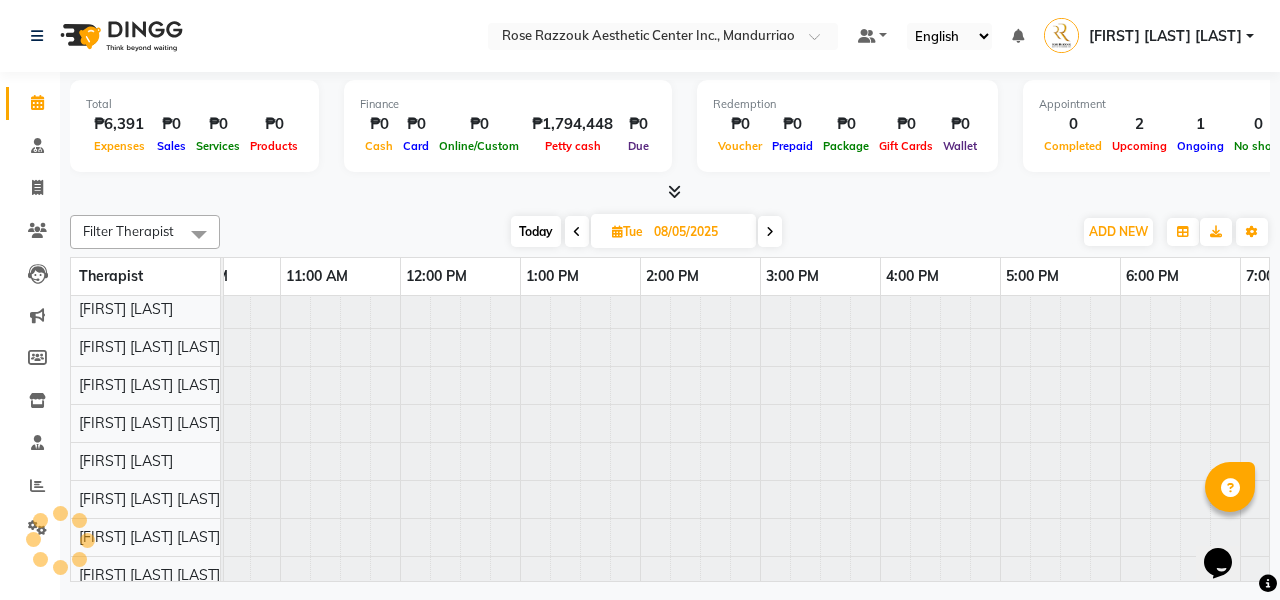 scroll, scrollTop: 0, scrollLeft: 0, axis: both 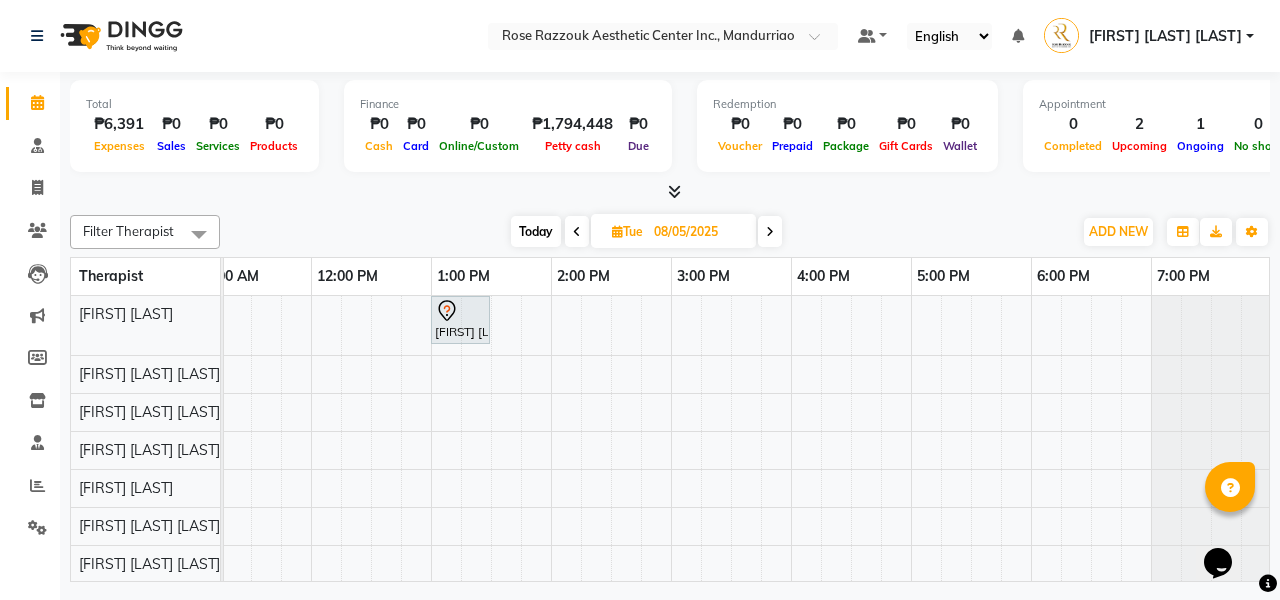 click on "Today" at bounding box center (536, 231) 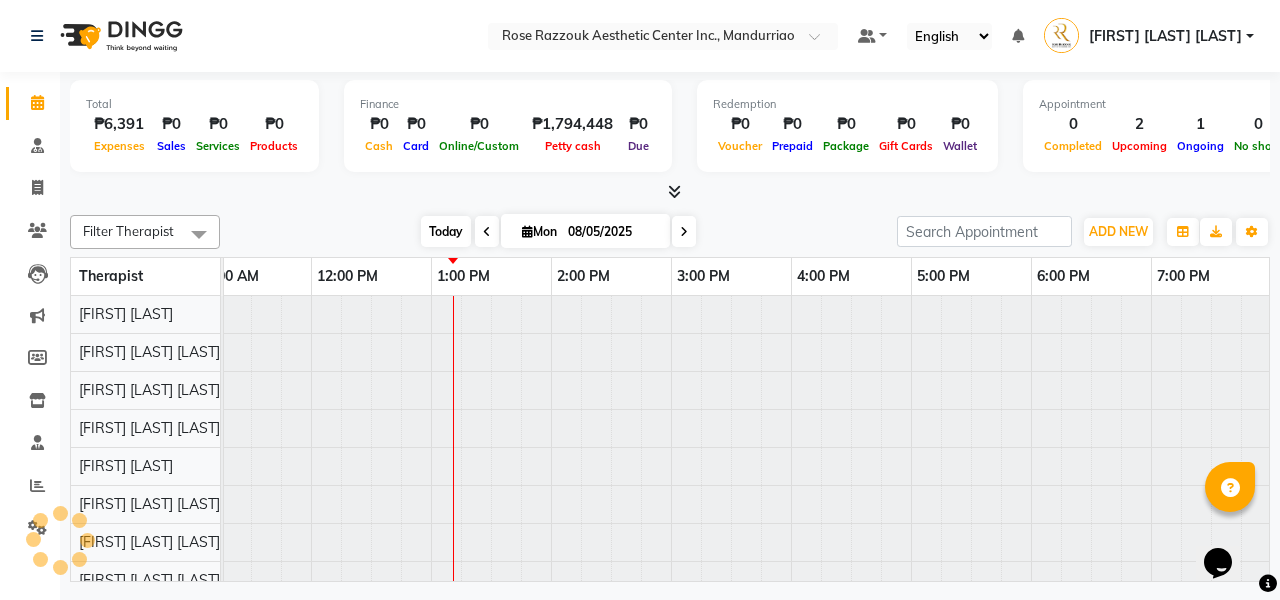 type on "08/04/2025" 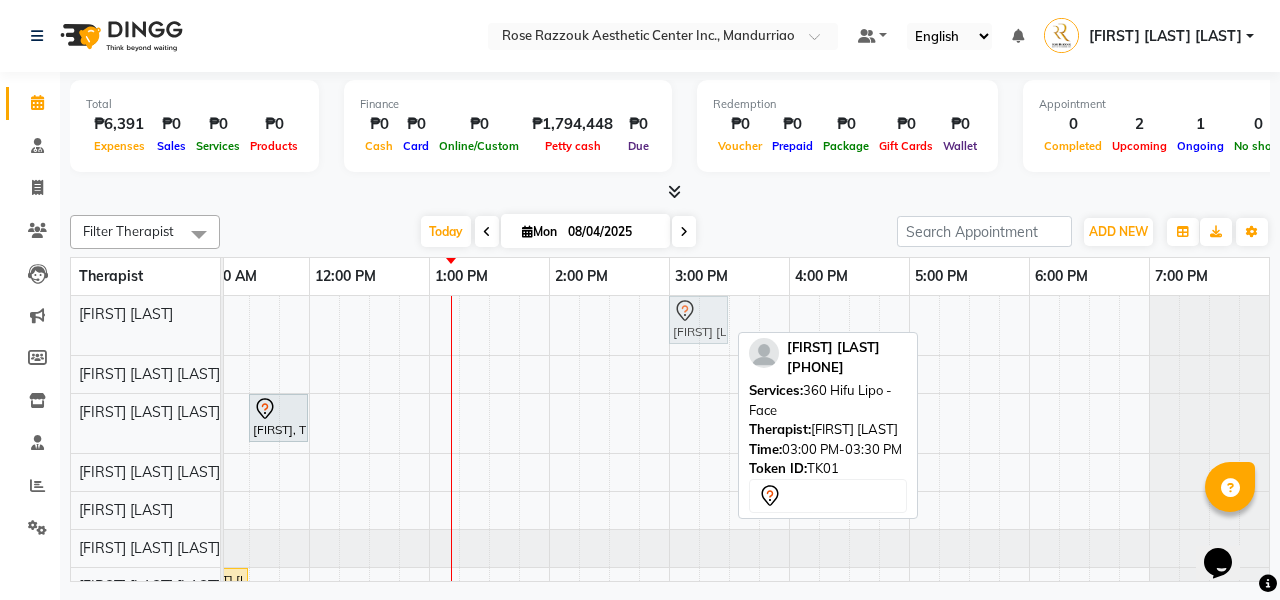 click on "Gigie Rose Panoncia, TK01, 03:00 PM-03:30 PM, 360 Hifu Lipo - Face             Gigie Rose Panoncia, TK01, 03:00 PM-03:30 PM, 360 Hifu Lipo - Face" at bounding box center [-51, 325] 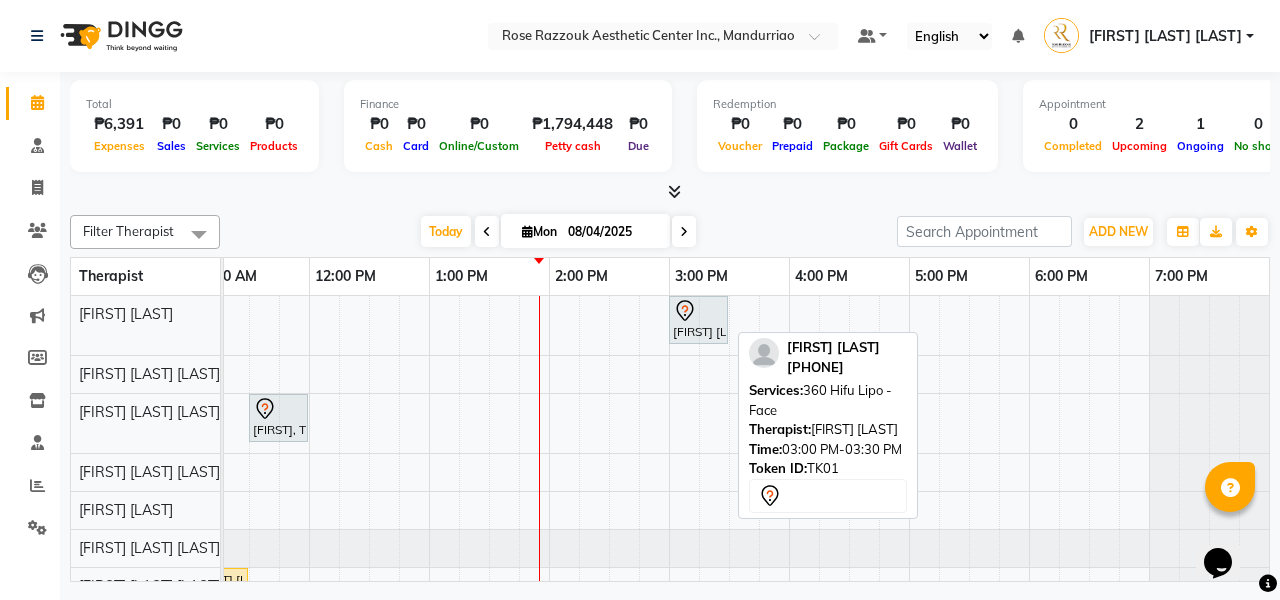 scroll, scrollTop: 2, scrollLeft: 162, axis: both 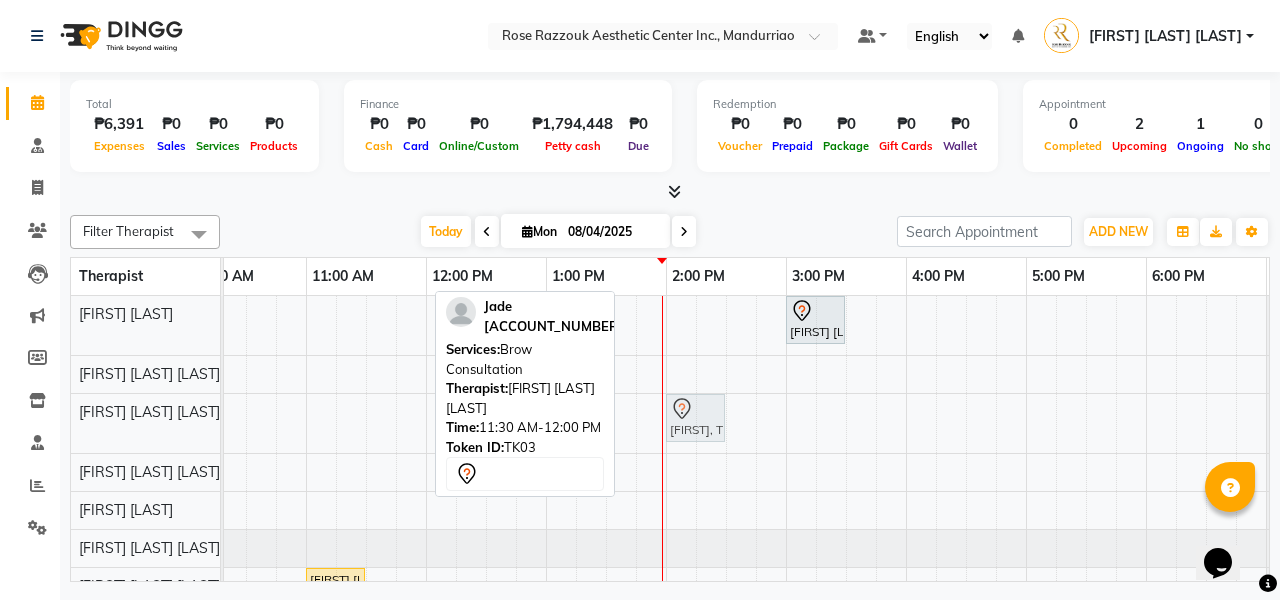 drag, startPoint x: 385, startPoint y: 428, endPoint x: 682, endPoint y: 417, distance: 297.20364 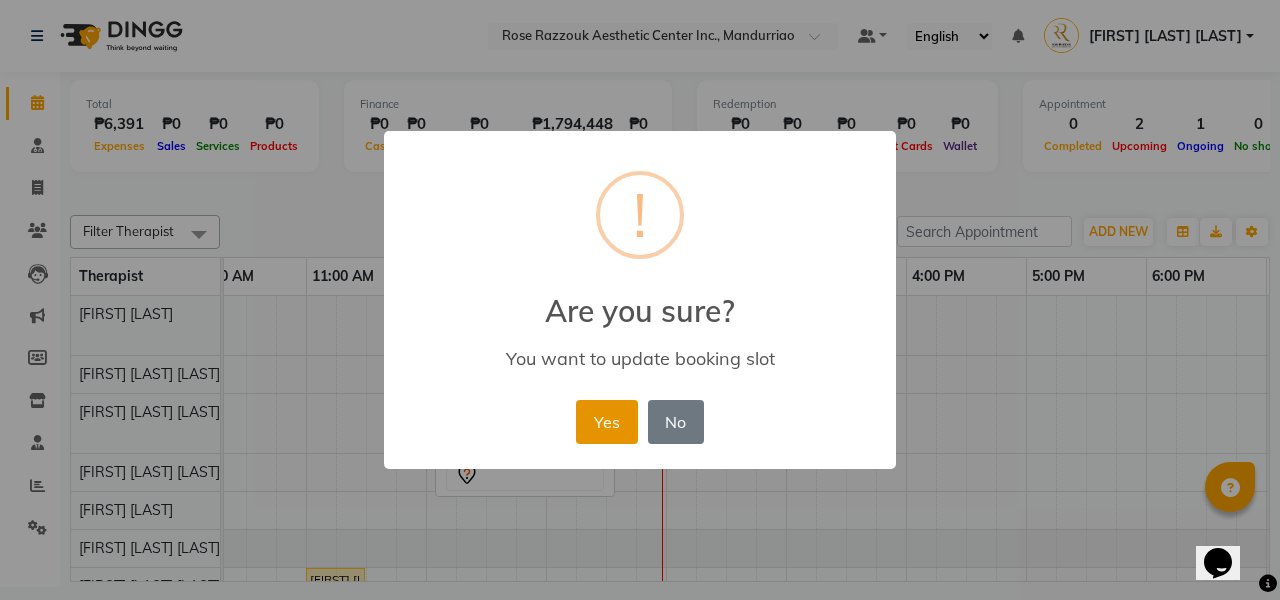 click on "Yes" at bounding box center (606, 422) 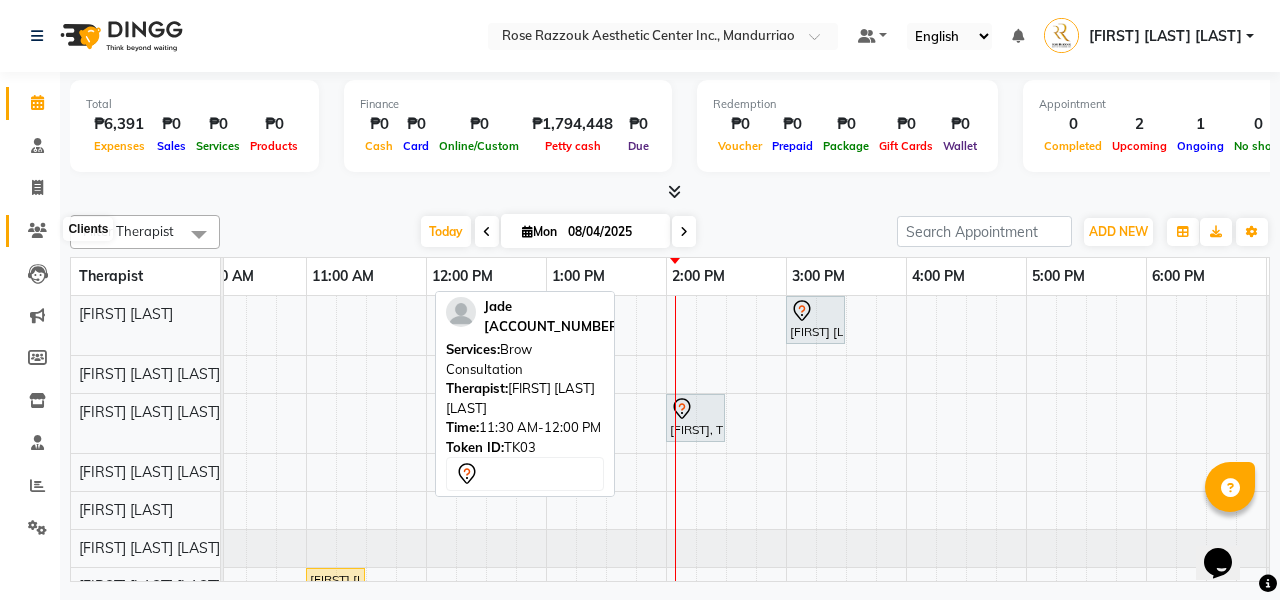 click 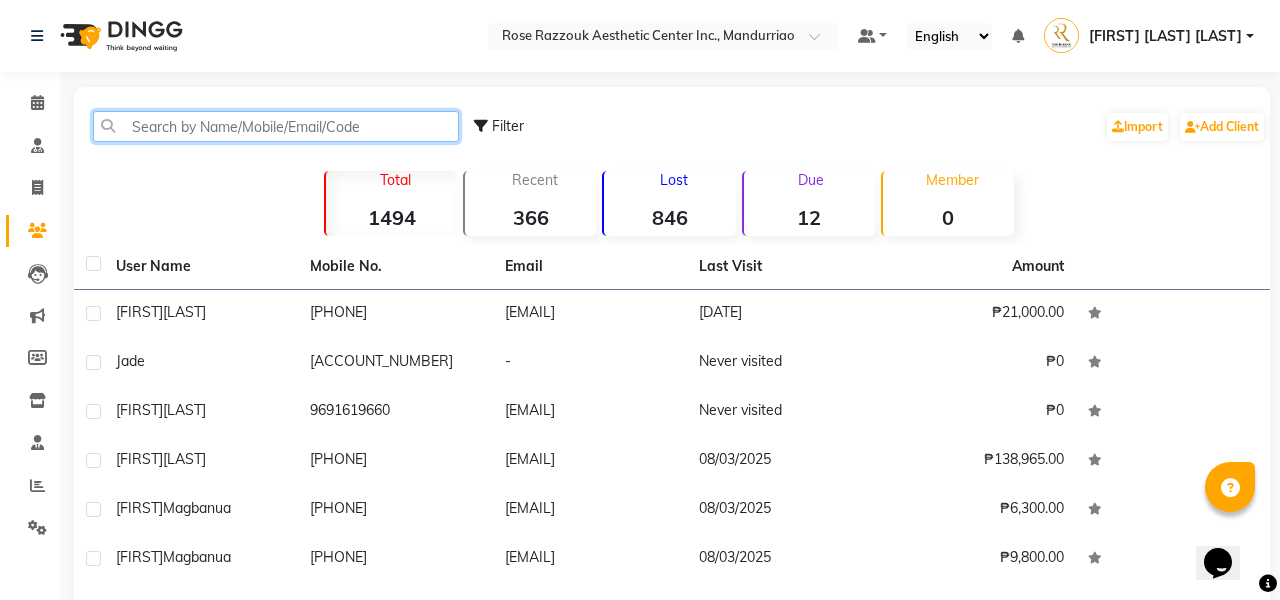 click 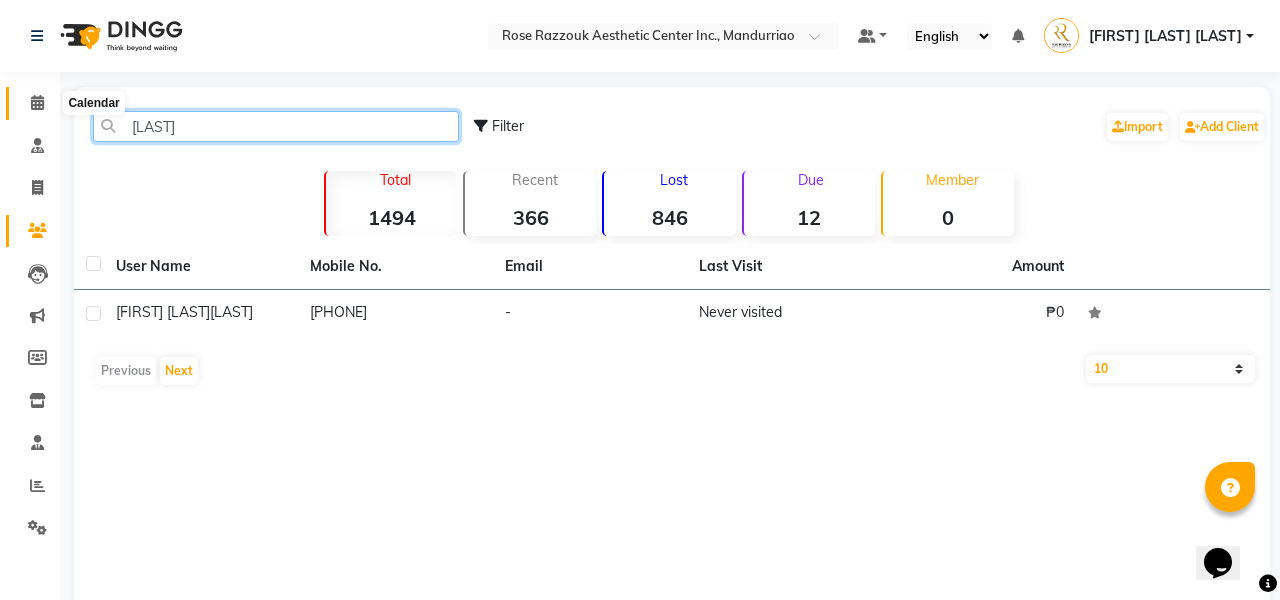 type on "wong" 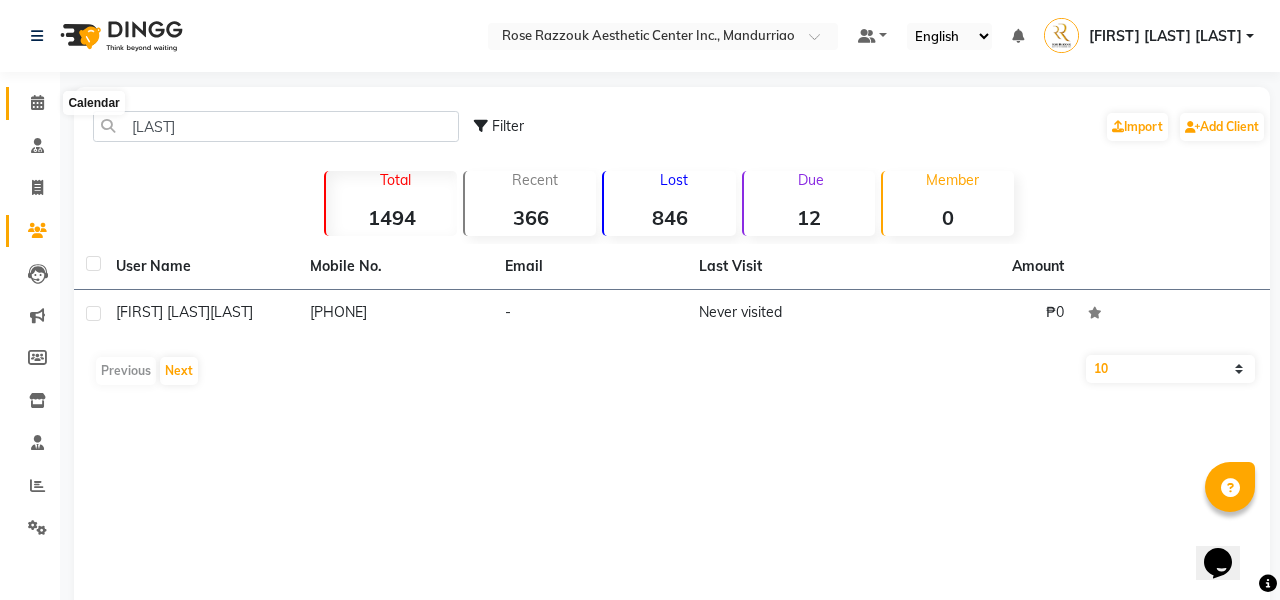 click 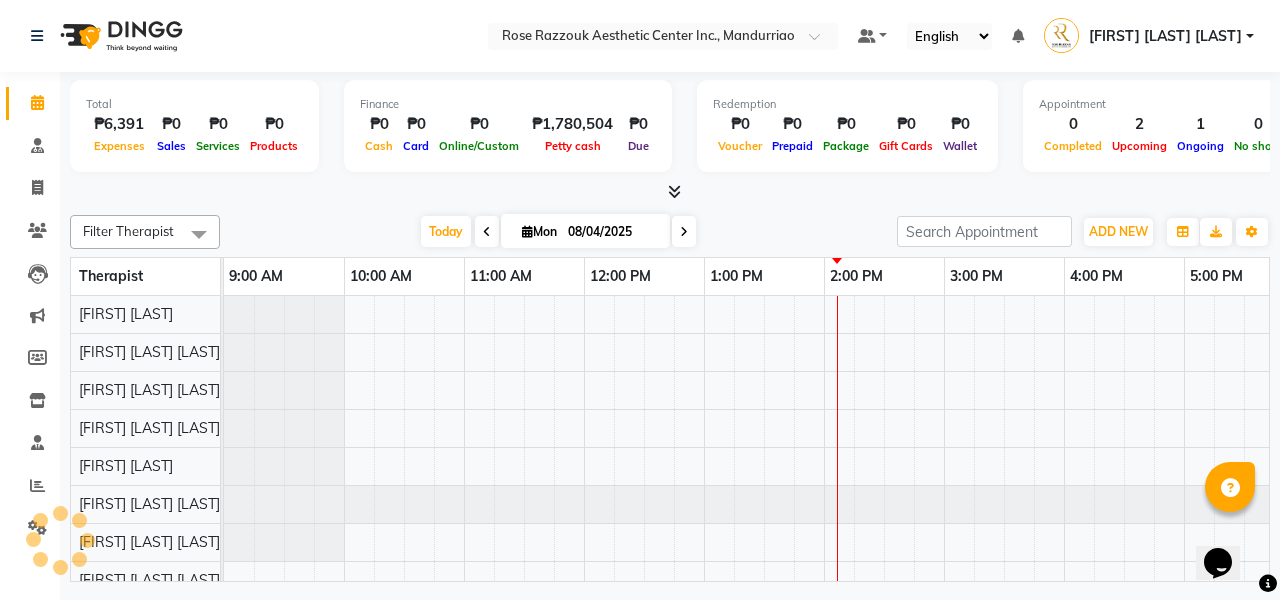 scroll, scrollTop: 0, scrollLeft: 0, axis: both 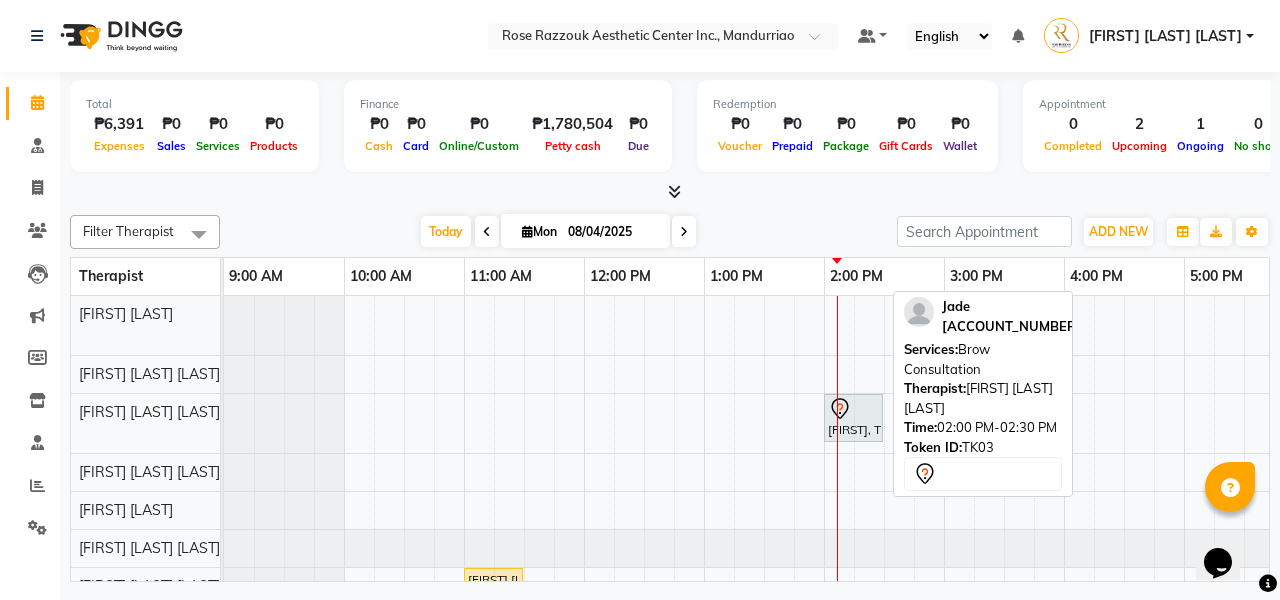 click at bounding box center [853, 409] 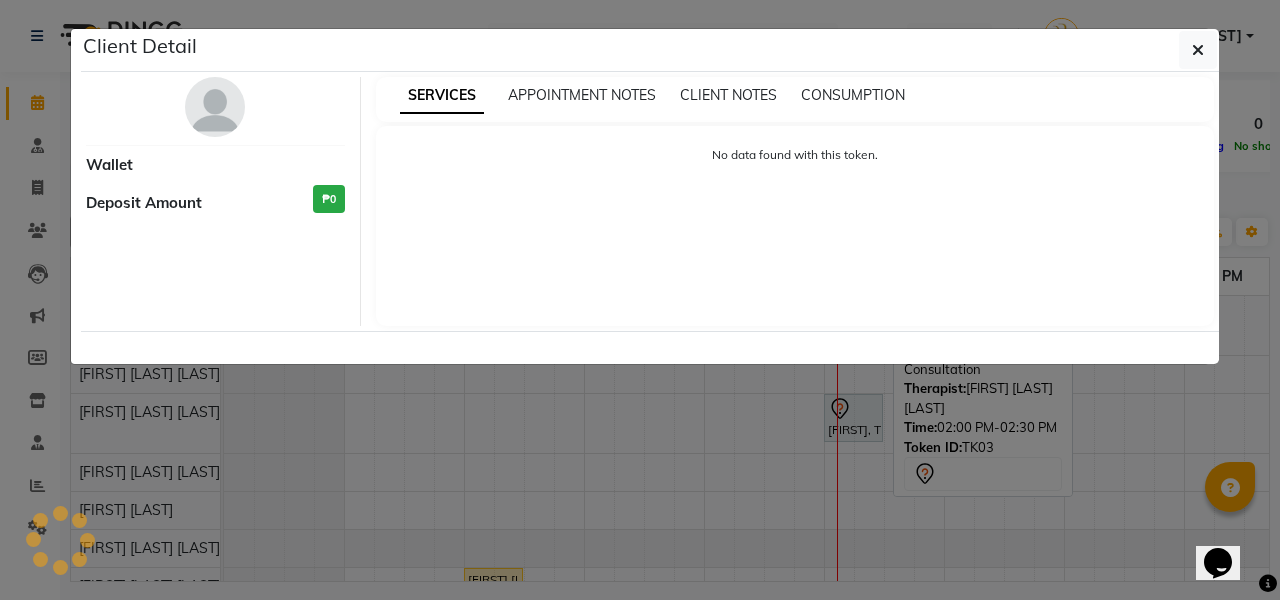 select on "7" 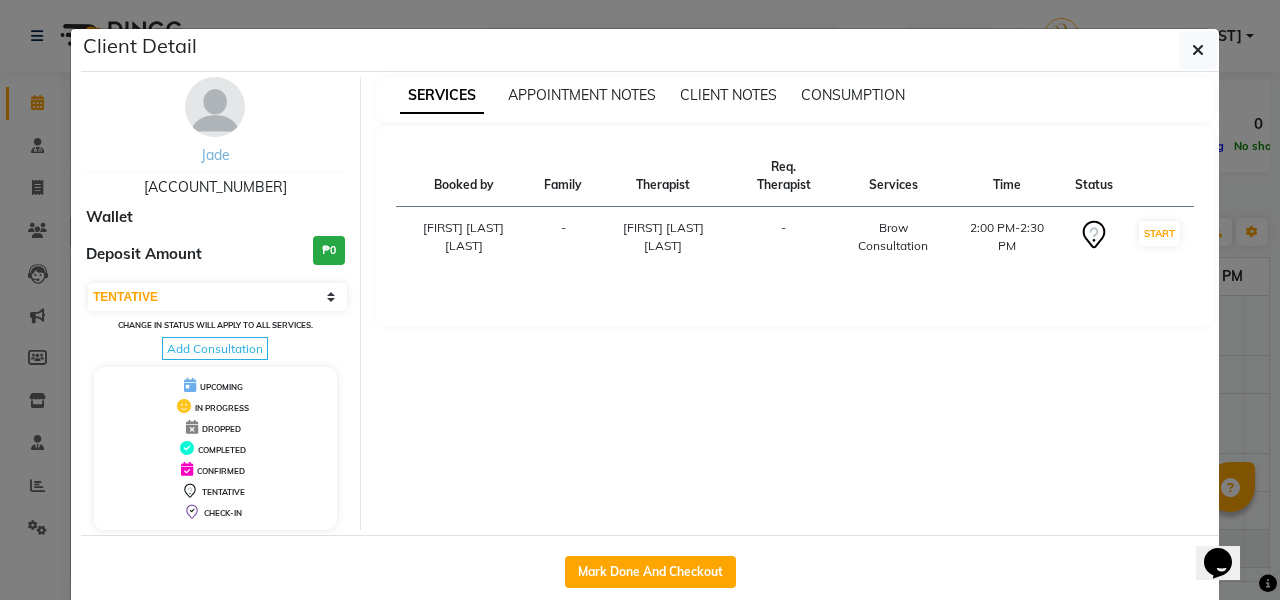 click on "Jade" at bounding box center (215, 155) 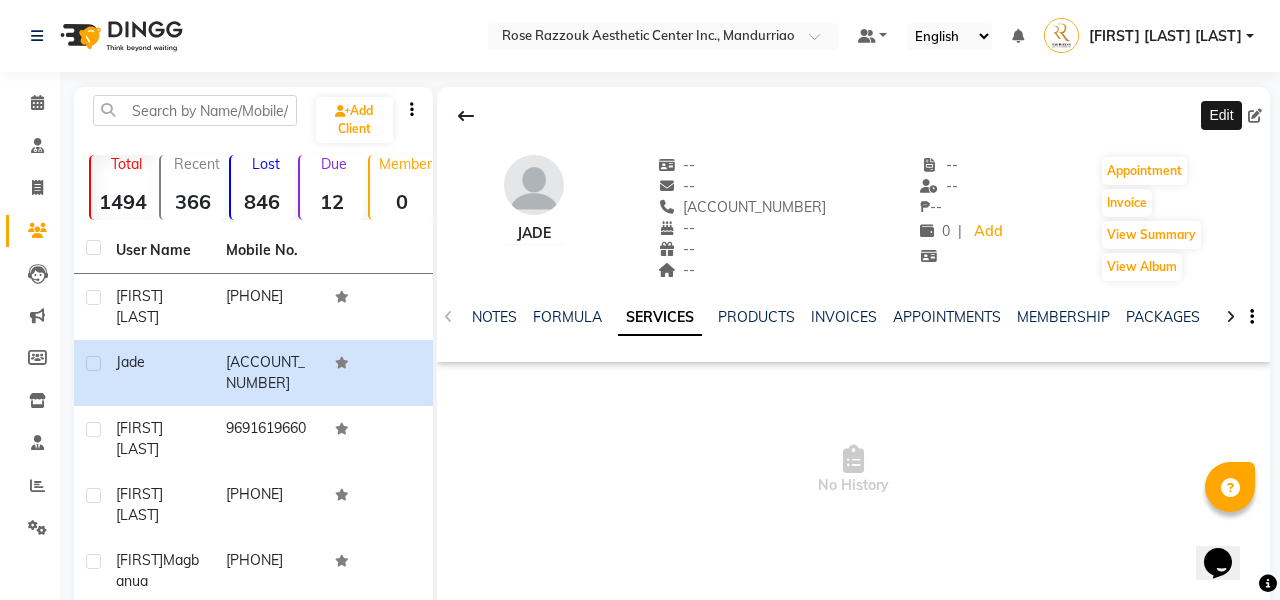 click 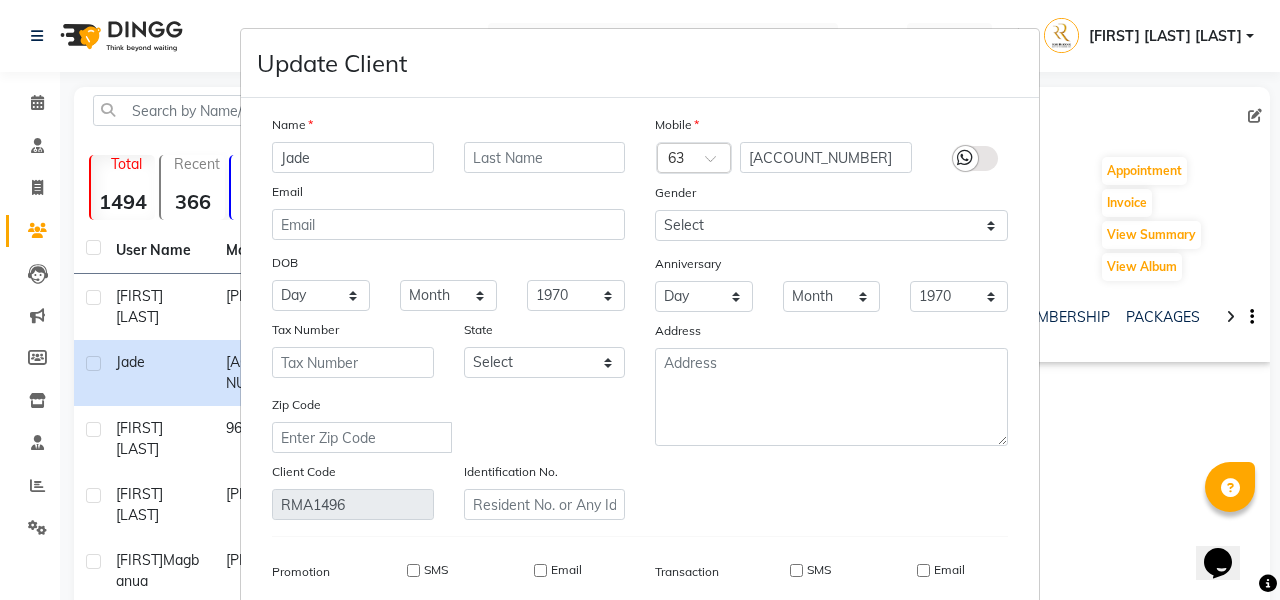 click on "Jade" at bounding box center [353, 157] 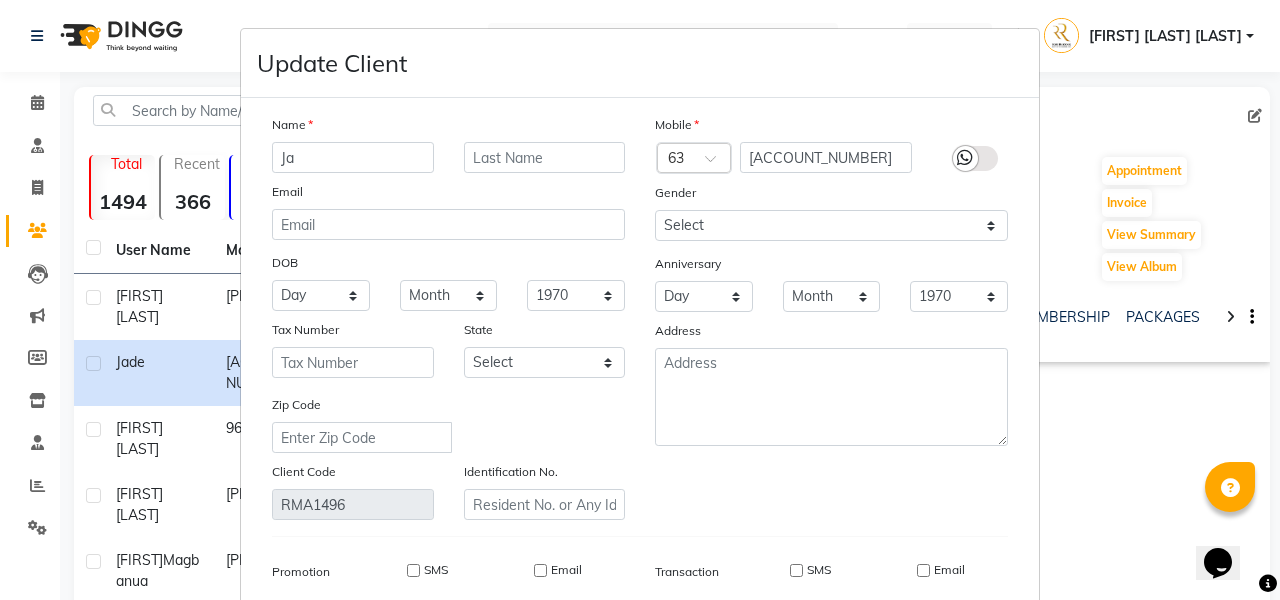 type on "J" 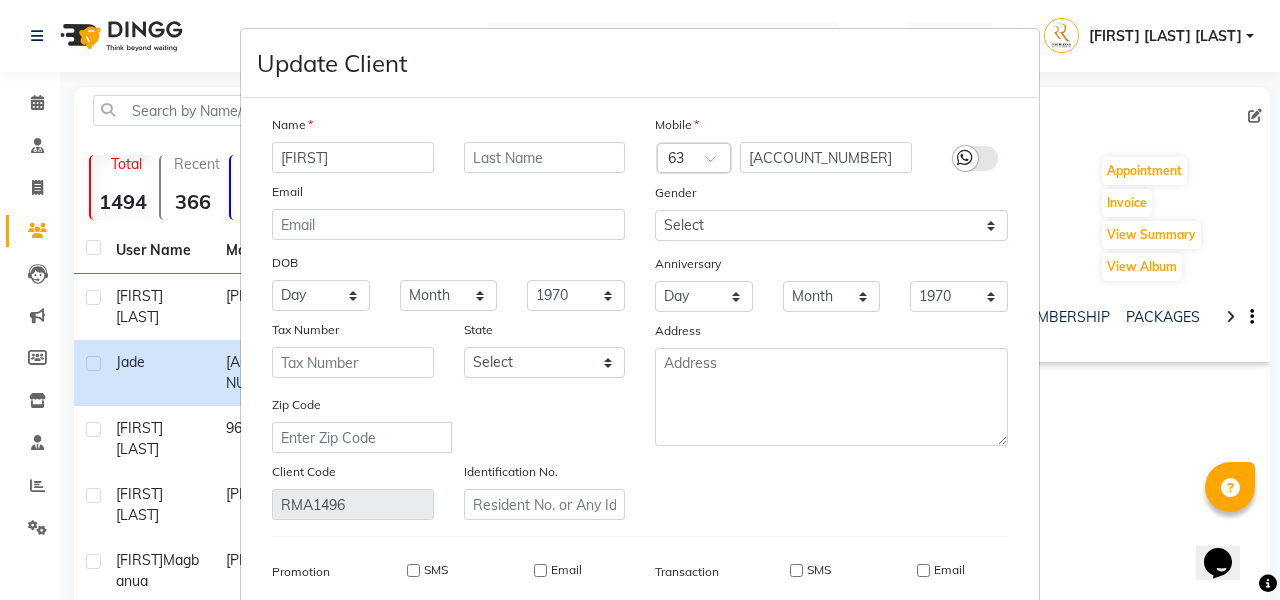 type on "[FIRST]" 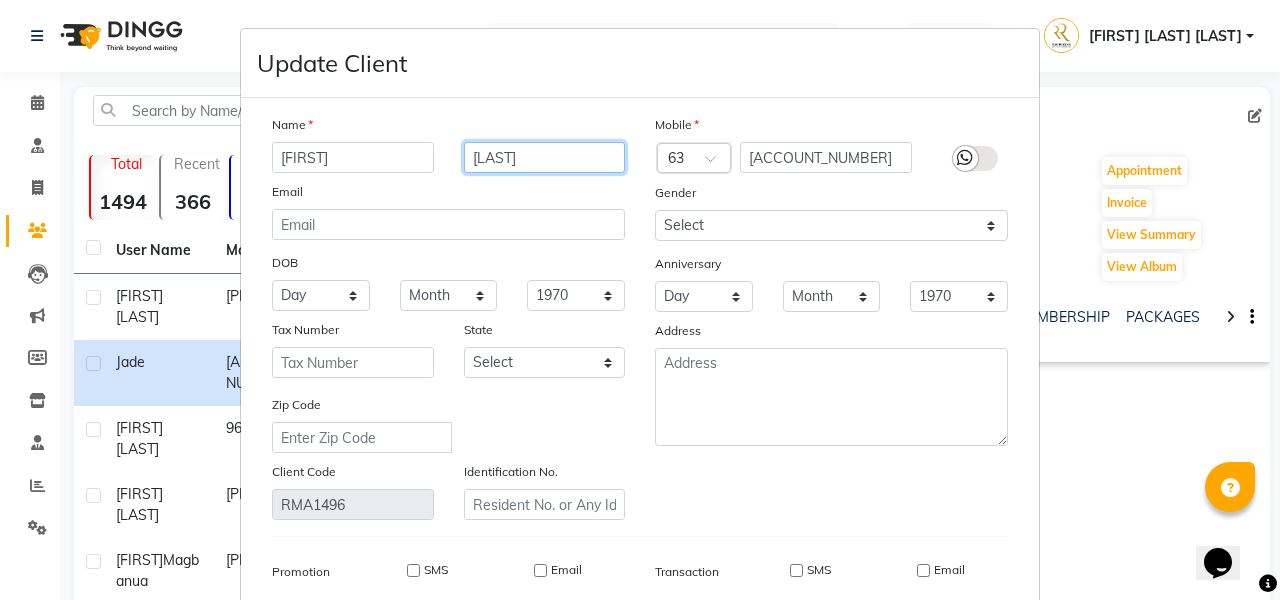 type on "[LAST]" 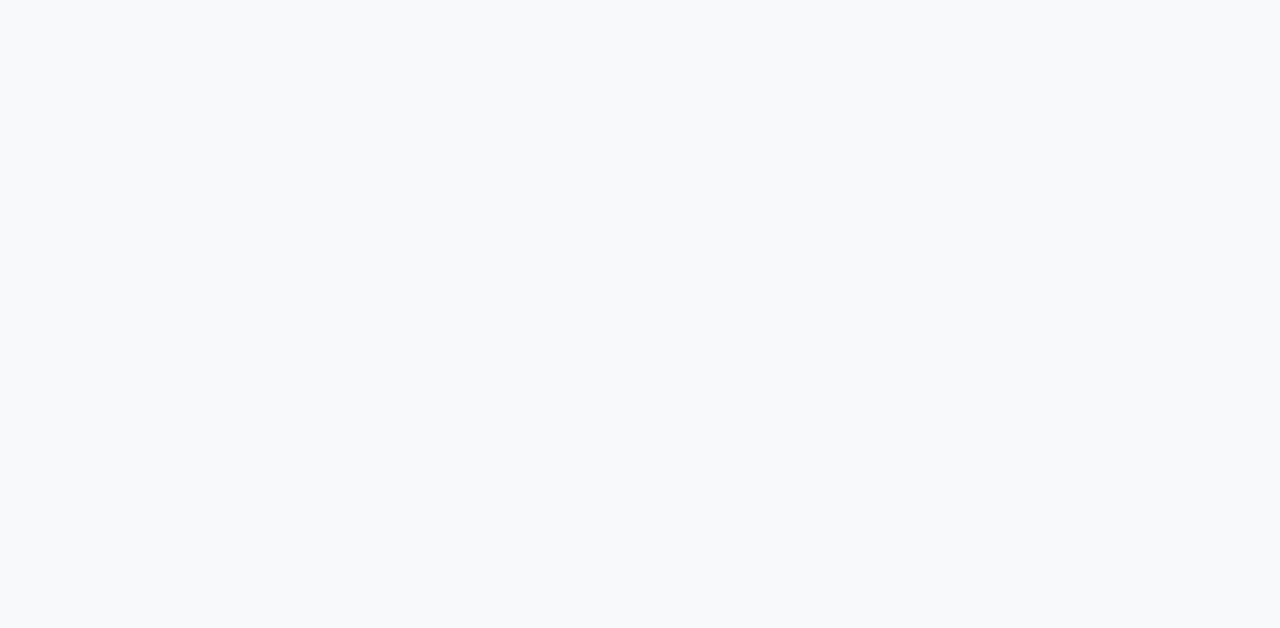 scroll, scrollTop: 0, scrollLeft: 0, axis: both 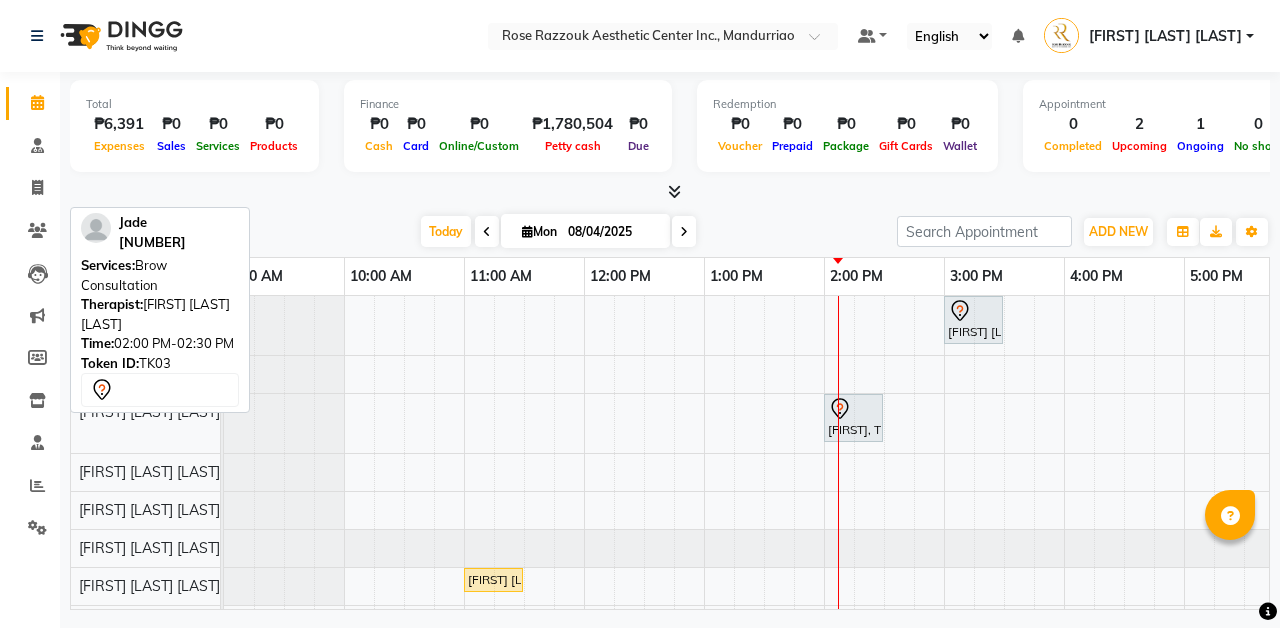 click 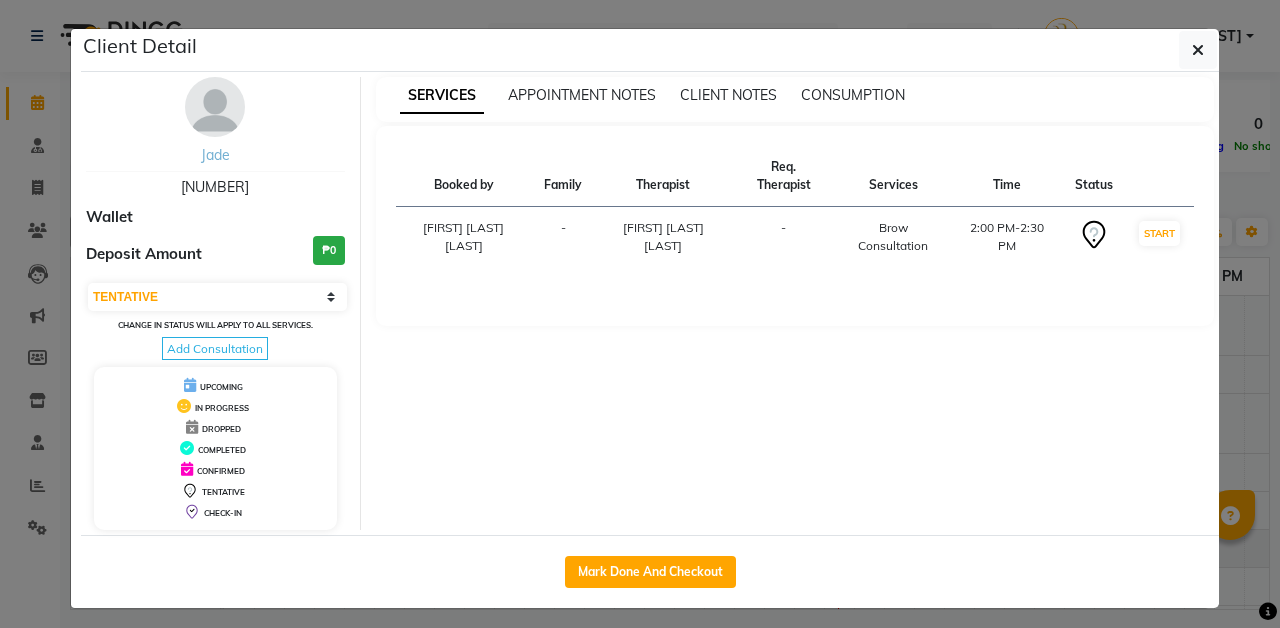 click on "Jade" at bounding box center (215, 155) 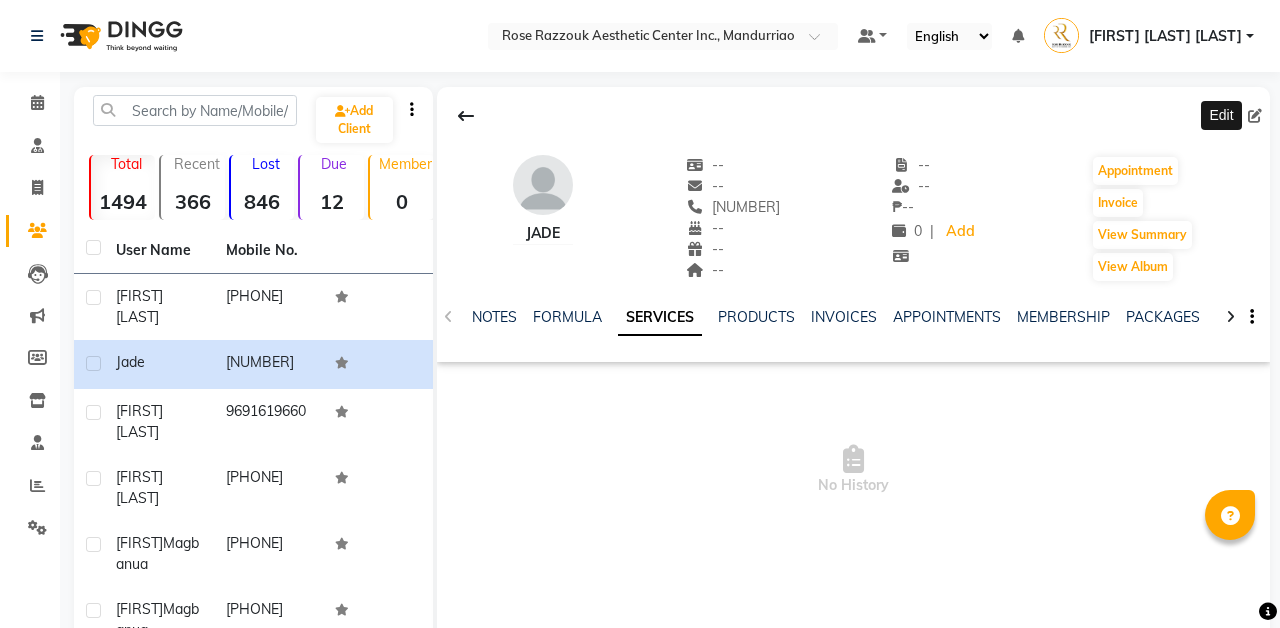 click 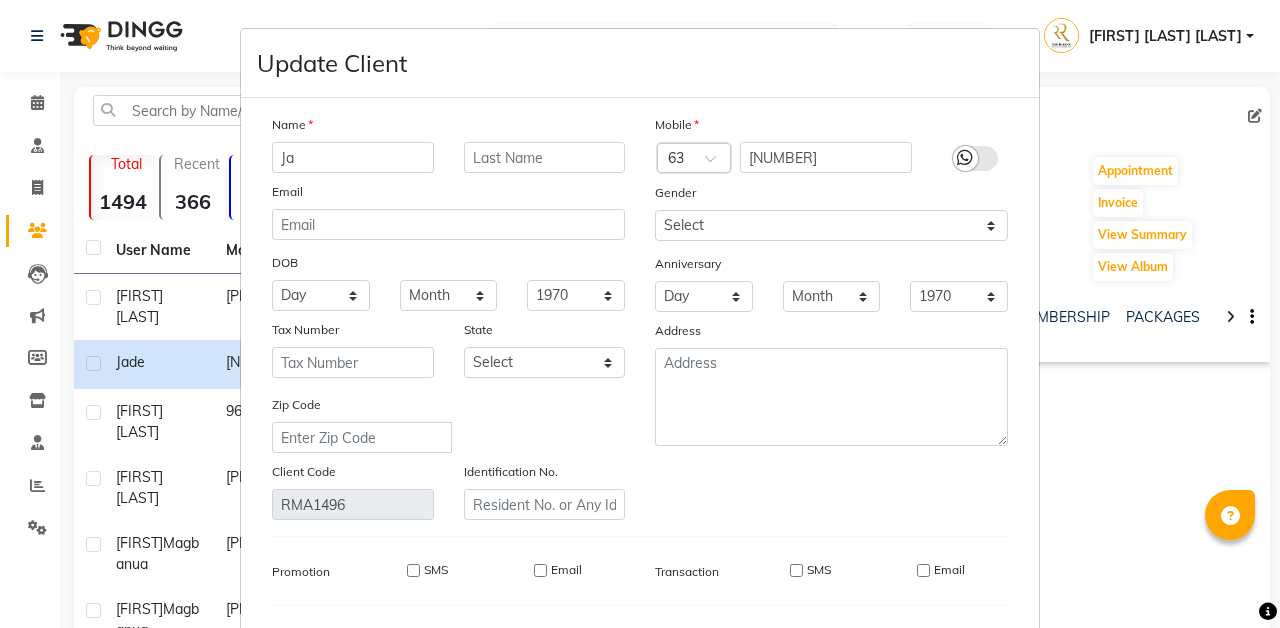 type on "J" 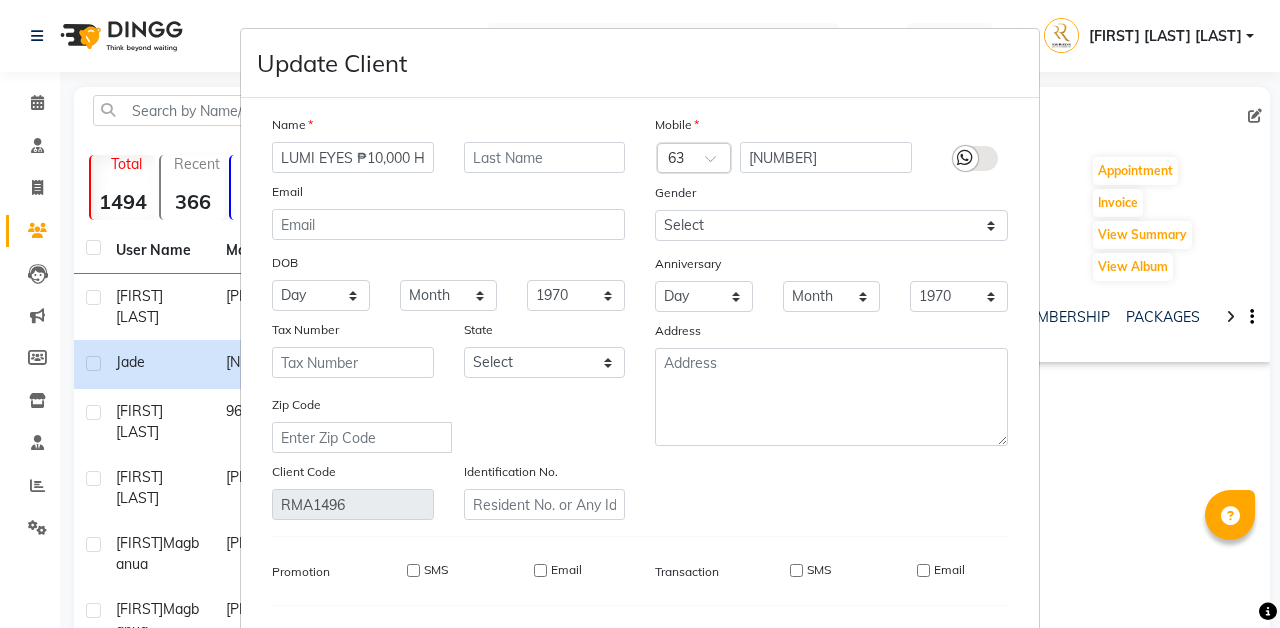 type on "LUMI EYES ₱10,000 Helps brighten and rejuvenate your skin,eliminating fine lines, wrinkles and dark circles in the undereye area." 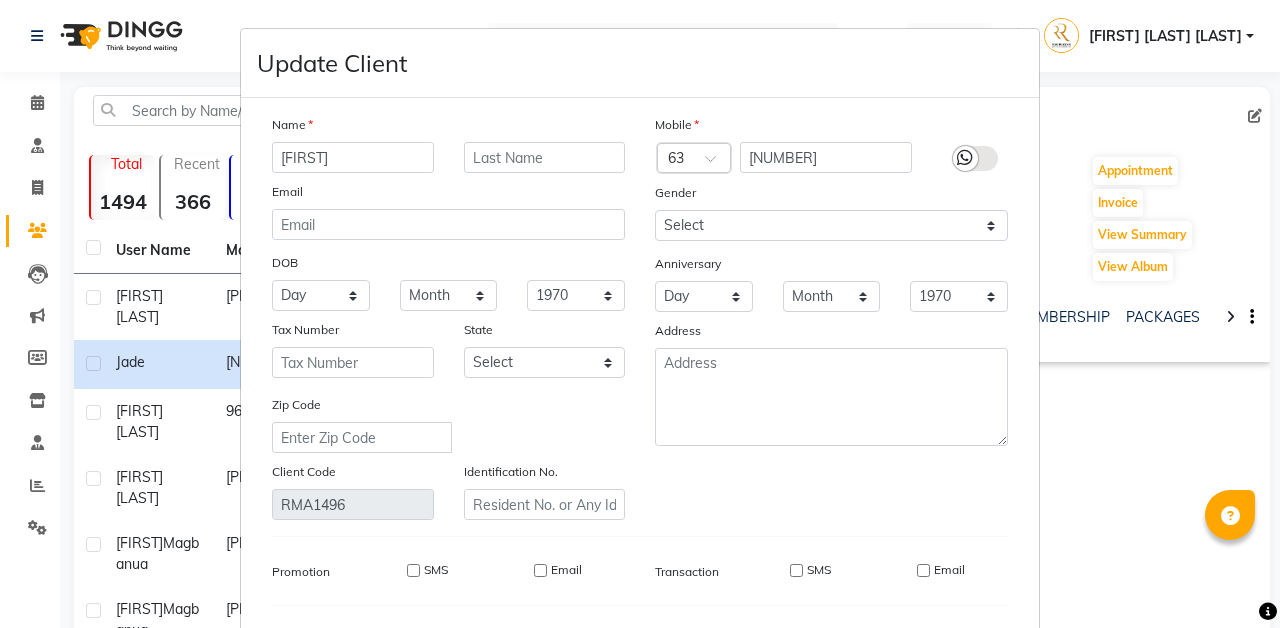 type on "[FIRST]" 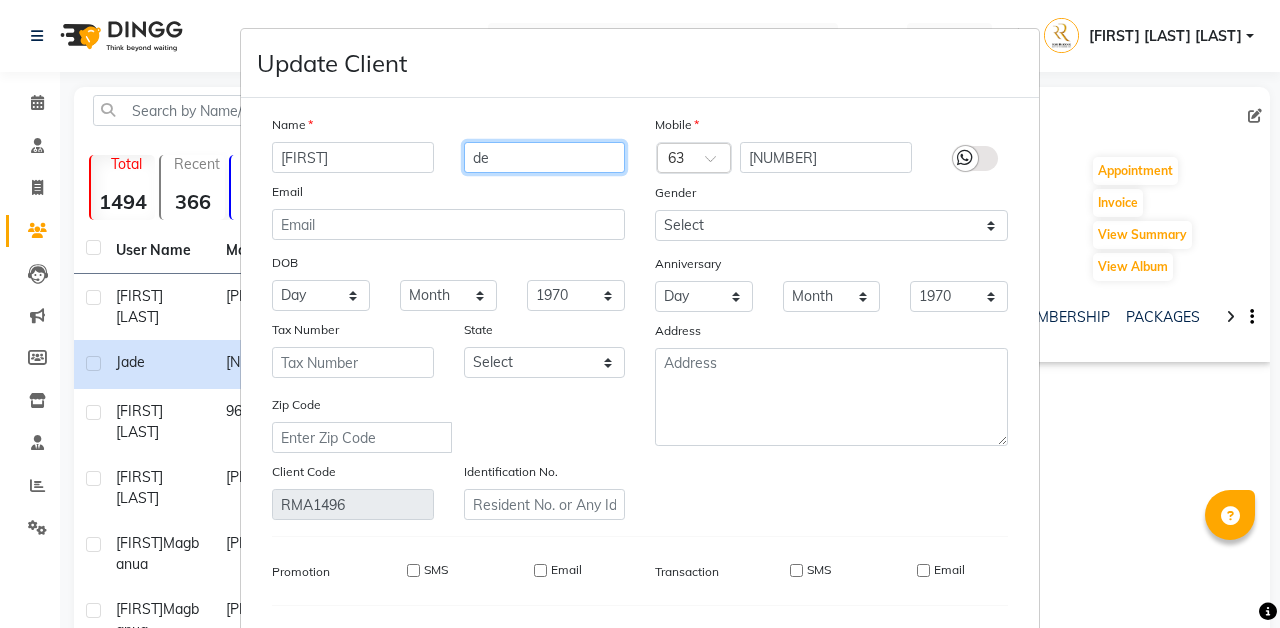 type on "d" 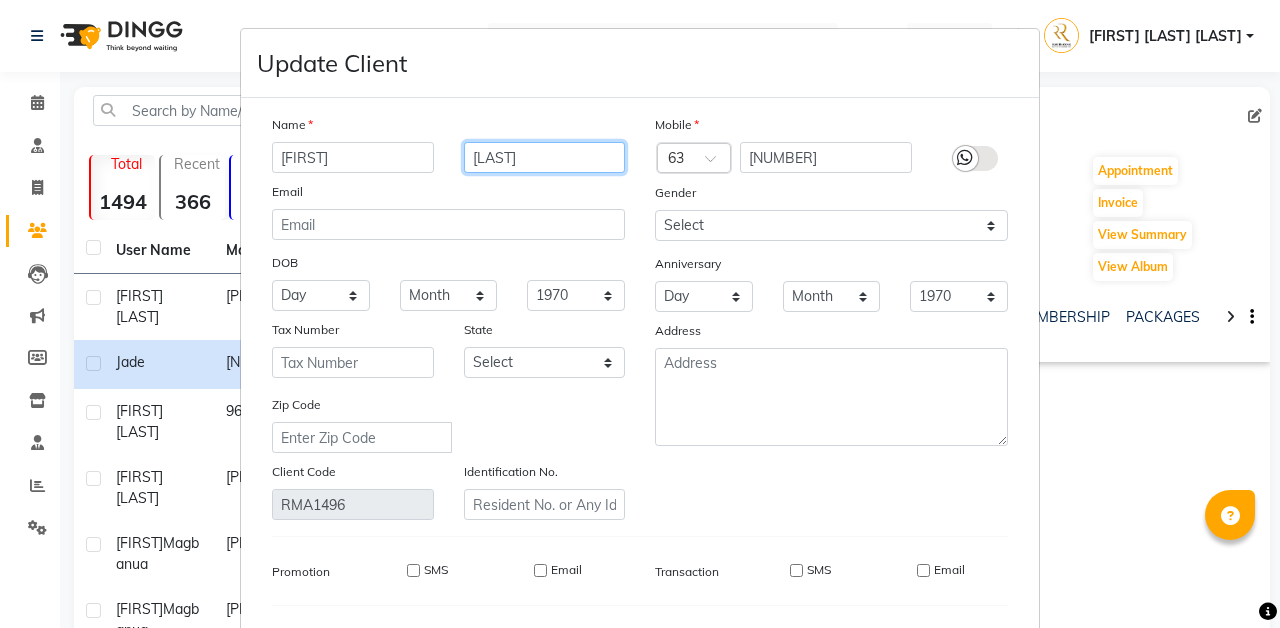 type on "[LAST]" 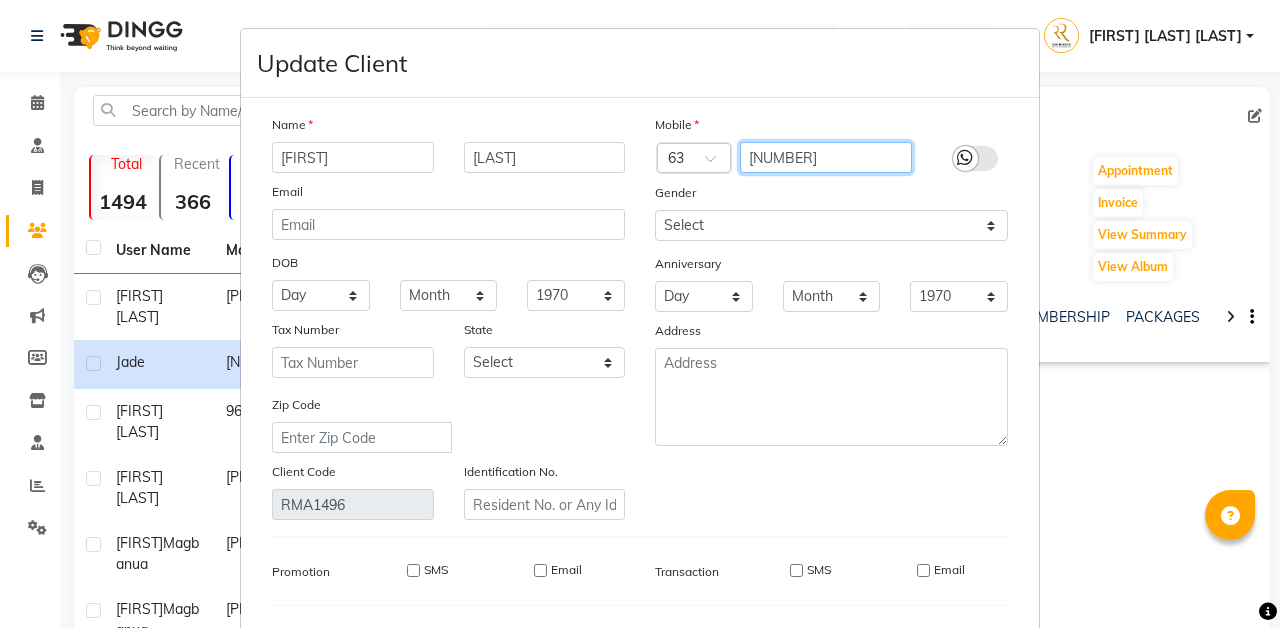 drag, startPoint x: 869, startPoint y: 156, endPoint x: 713, endPoint y: 175, distance: 157.15279 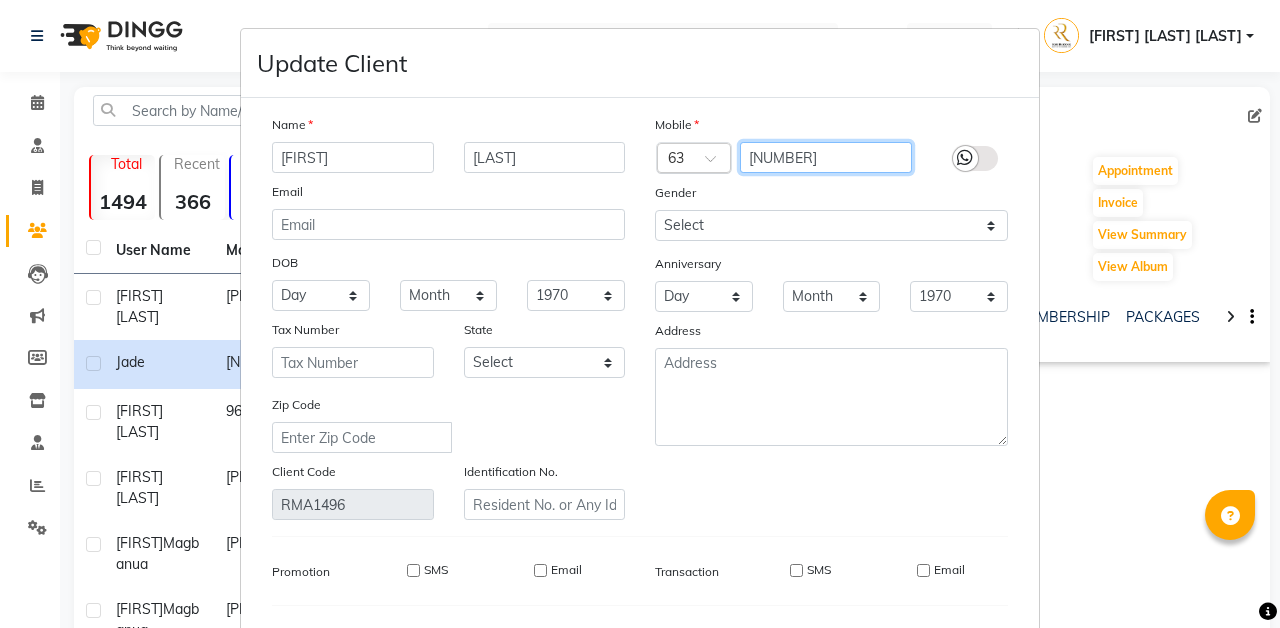 drag, startPoint x: 876, startPoint y: 153, endPoint x: 724, endPoint y: 168, distance: 152.73834 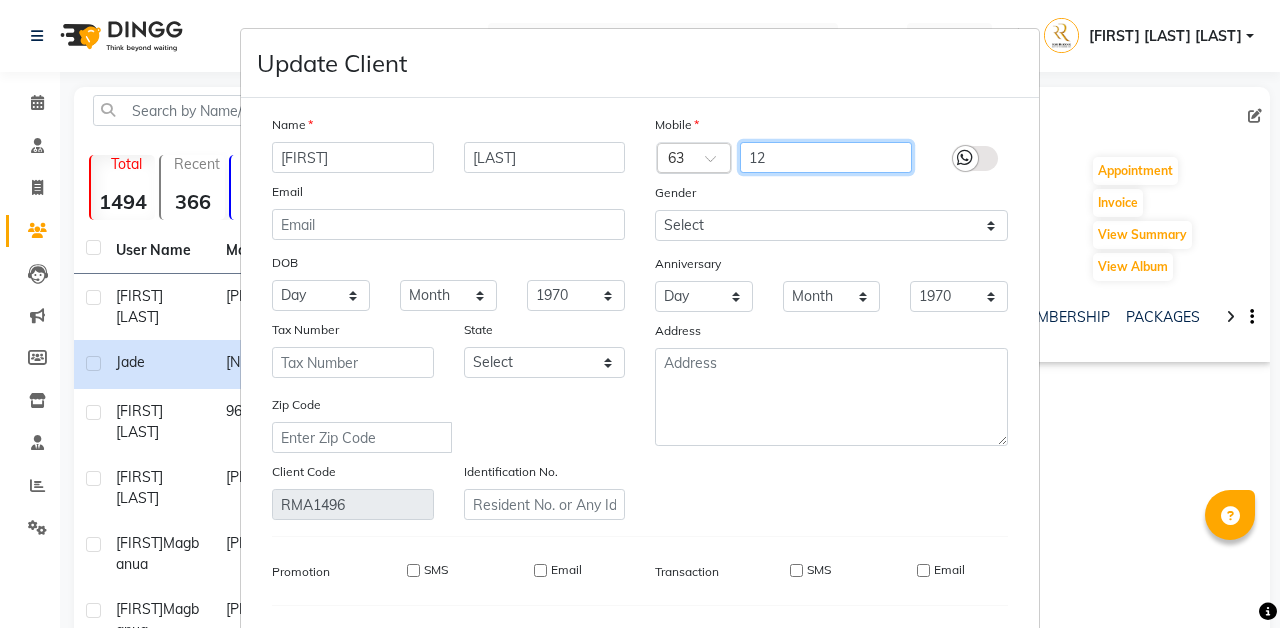 type on "1" 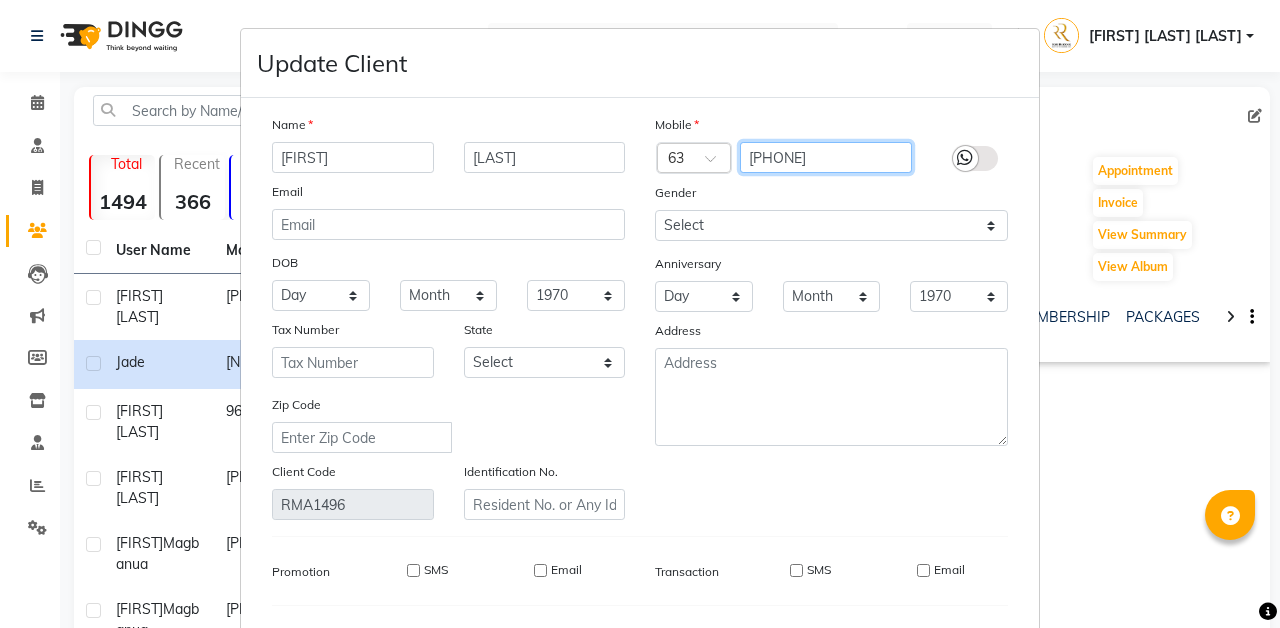 type on "[PHONE]" 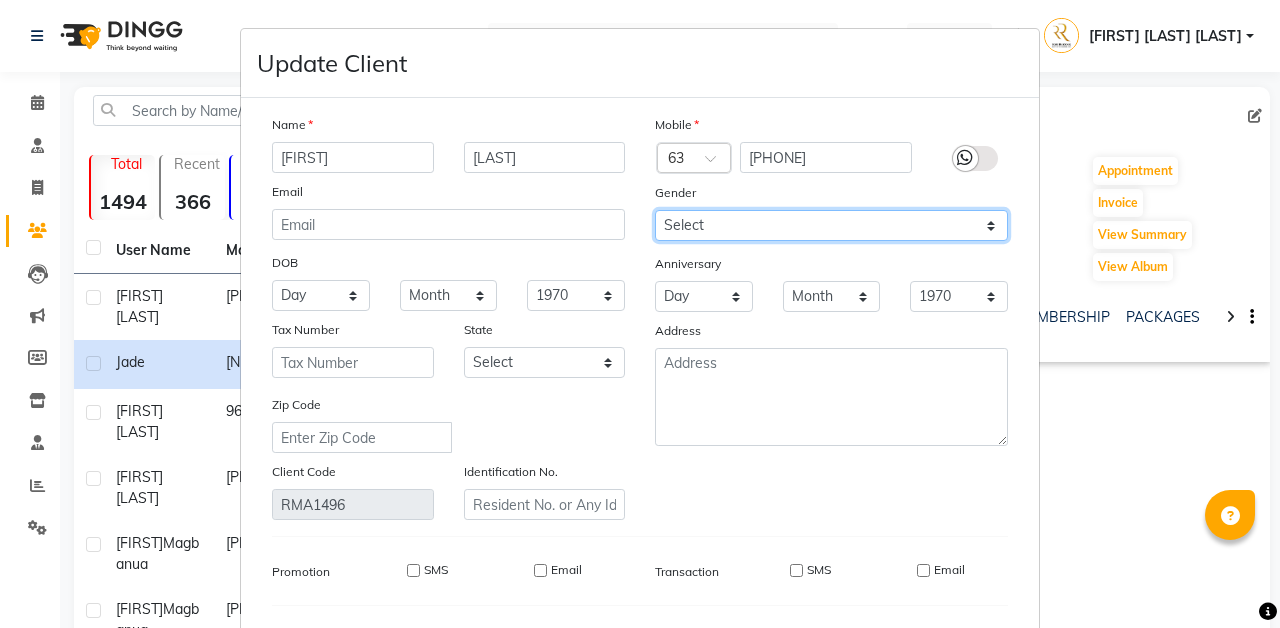 select on "female" 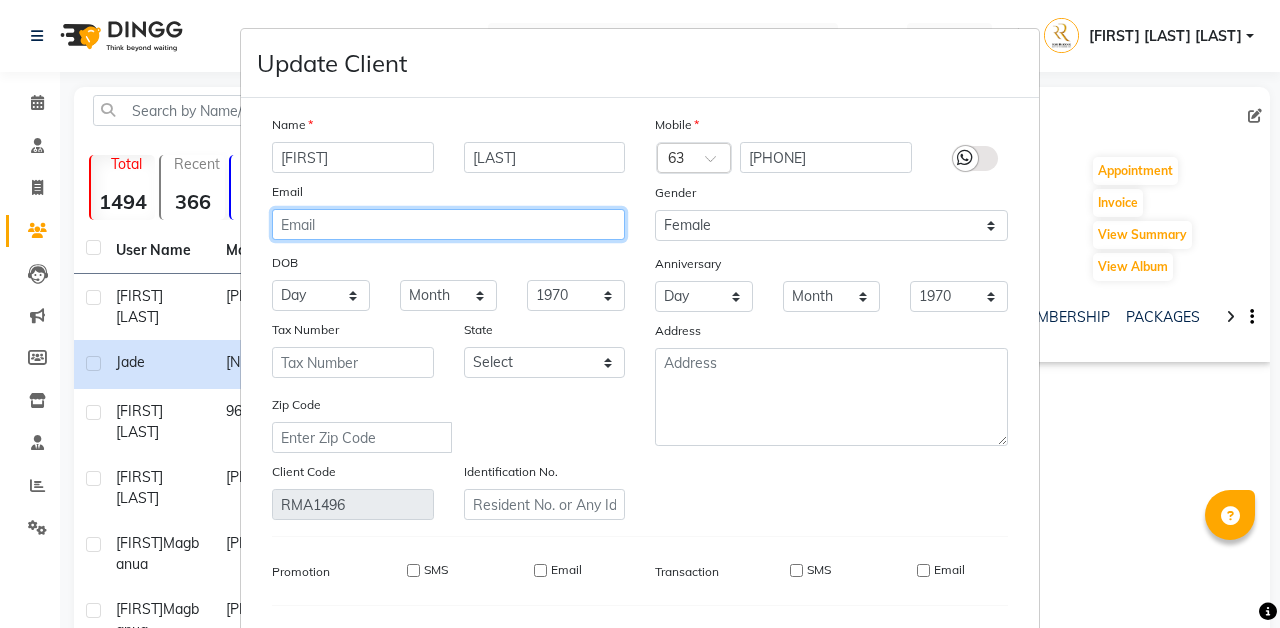 click at bounding box center [448, 224] 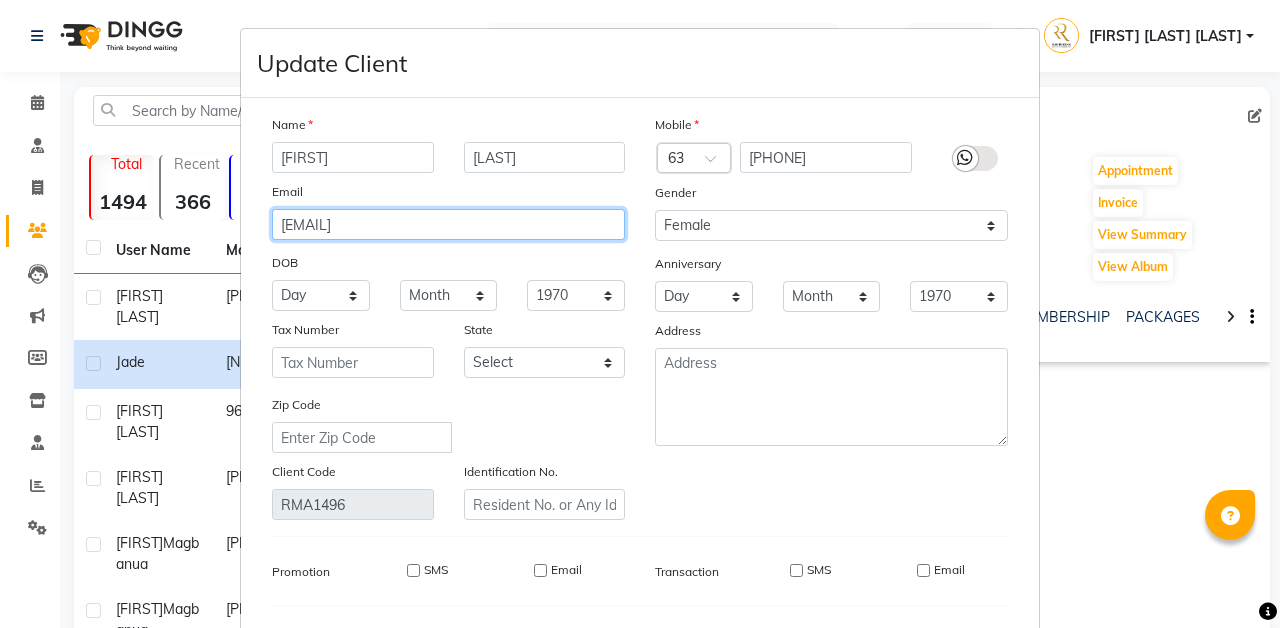 type on "[EMAIL]" 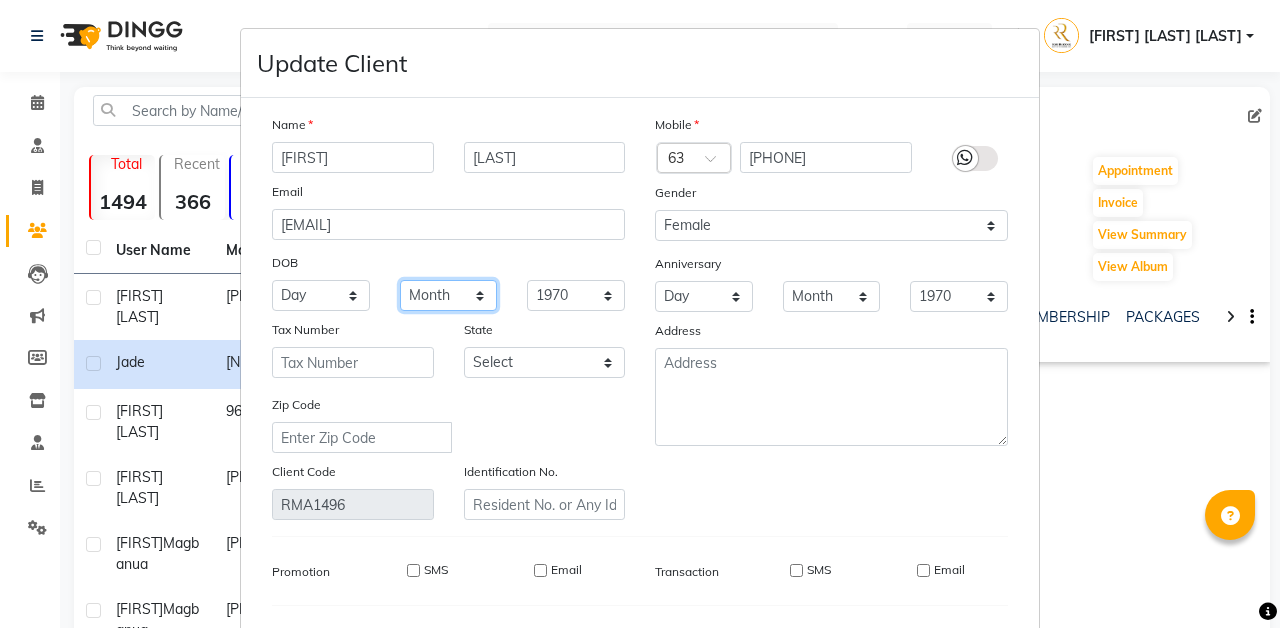 select on "09" 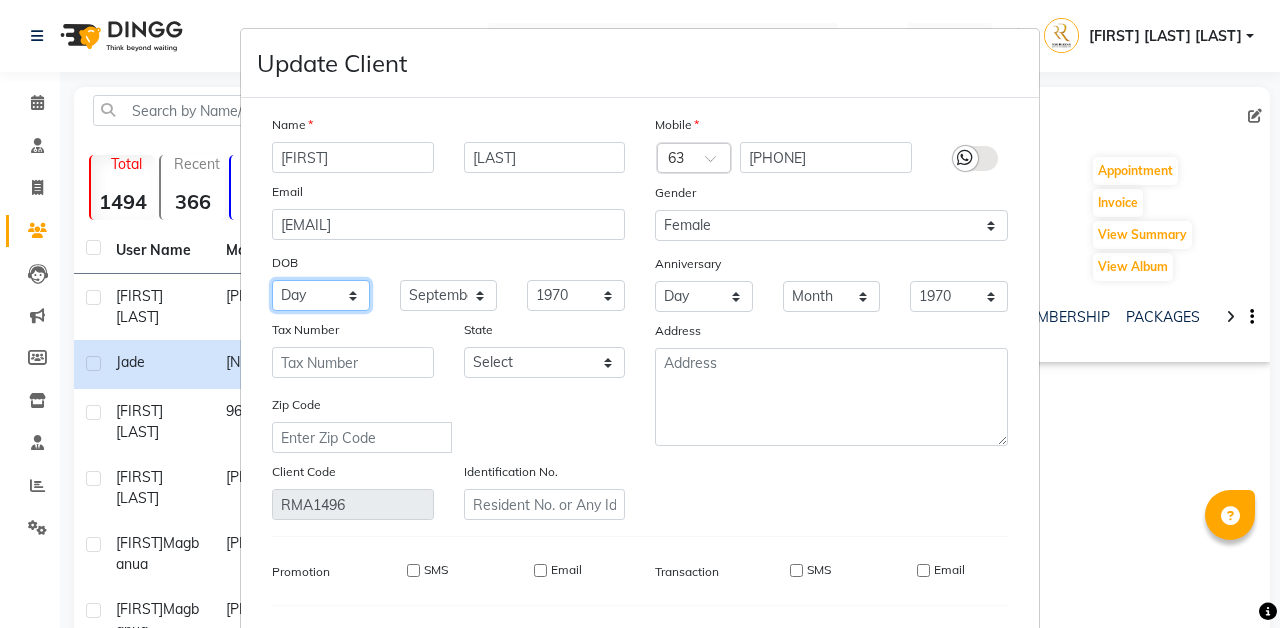 select on "03" 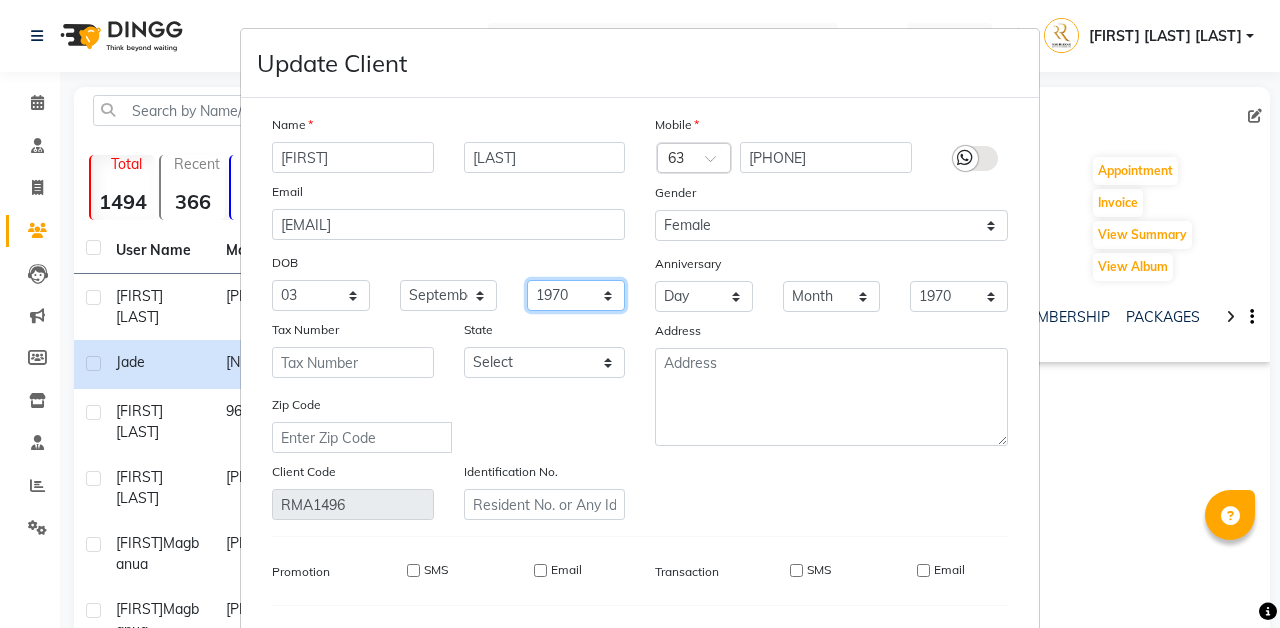 select on "1940" 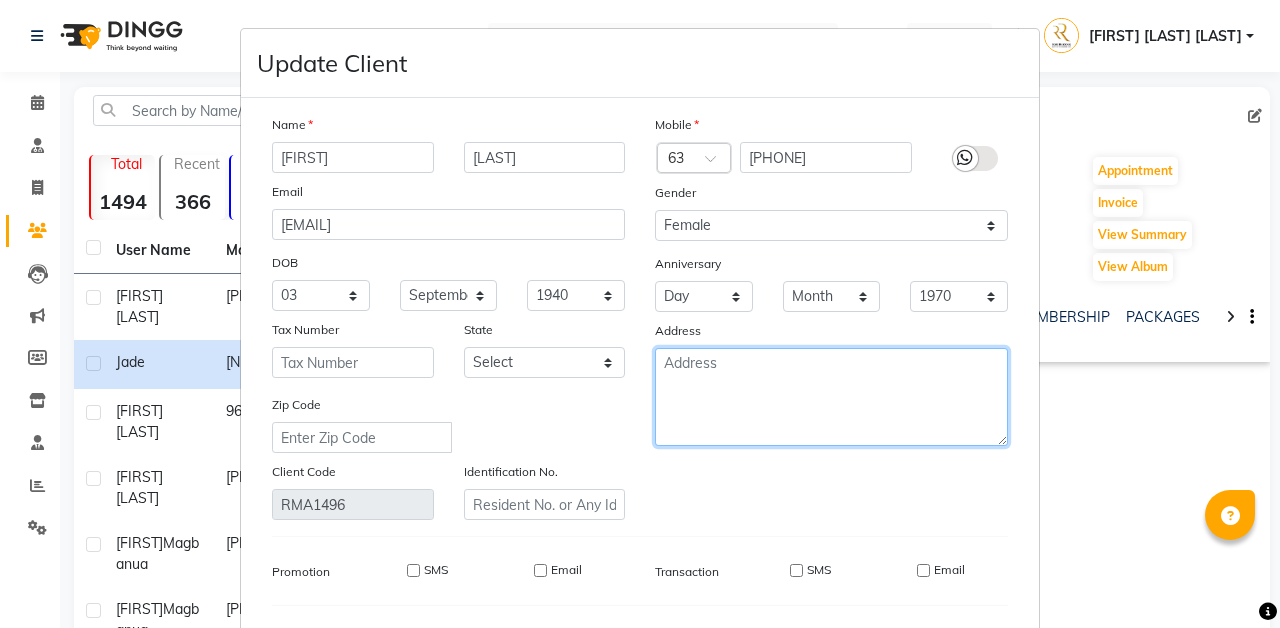 click at bounding box center [831, 397] 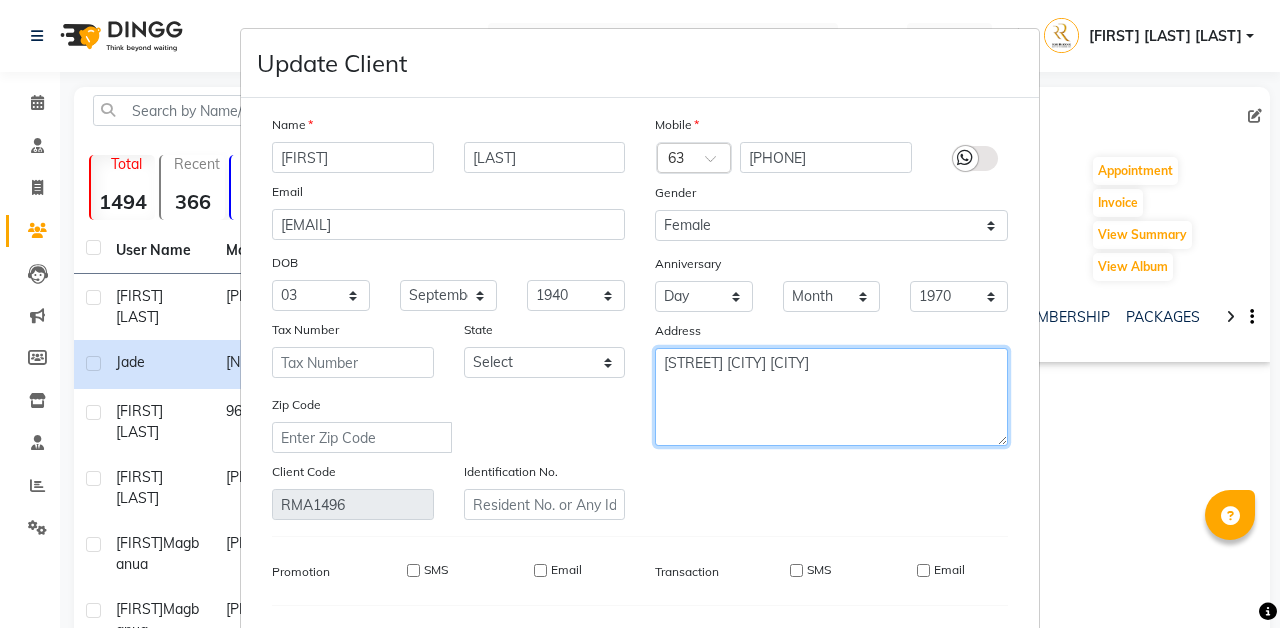 type on "[STREET] [CITY] [CITY]" 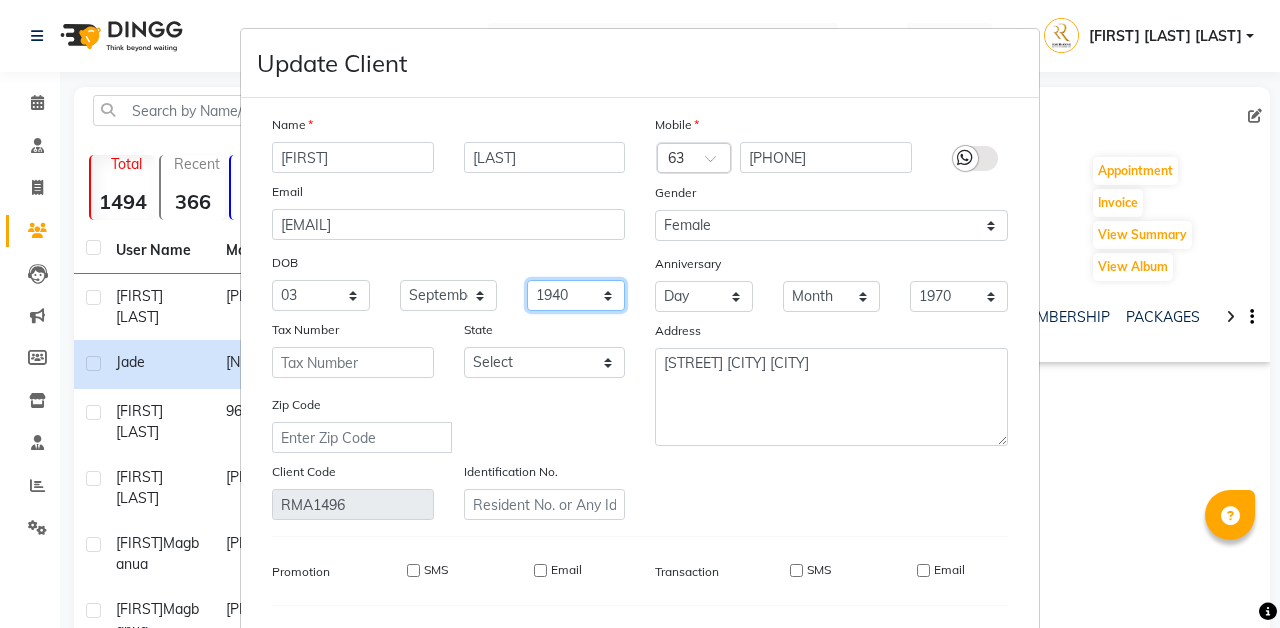 scroll, scrollTop: 0, scrollLeft: 0, axis: both 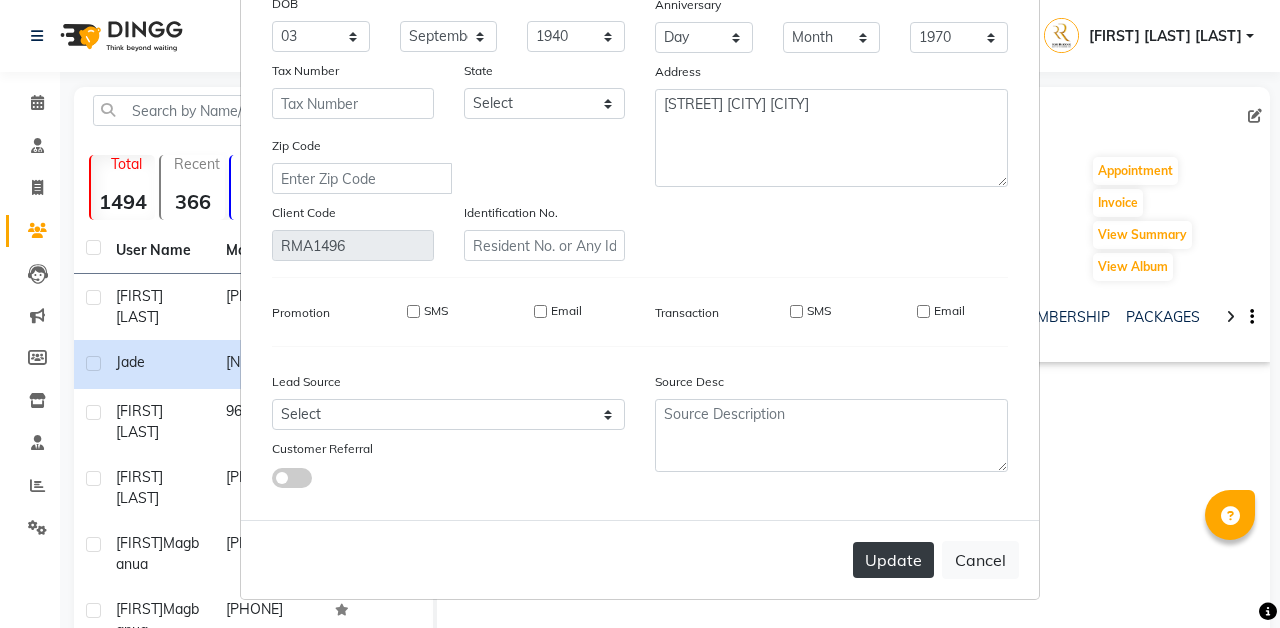 click on "Update" at bounding box center [893, 560] 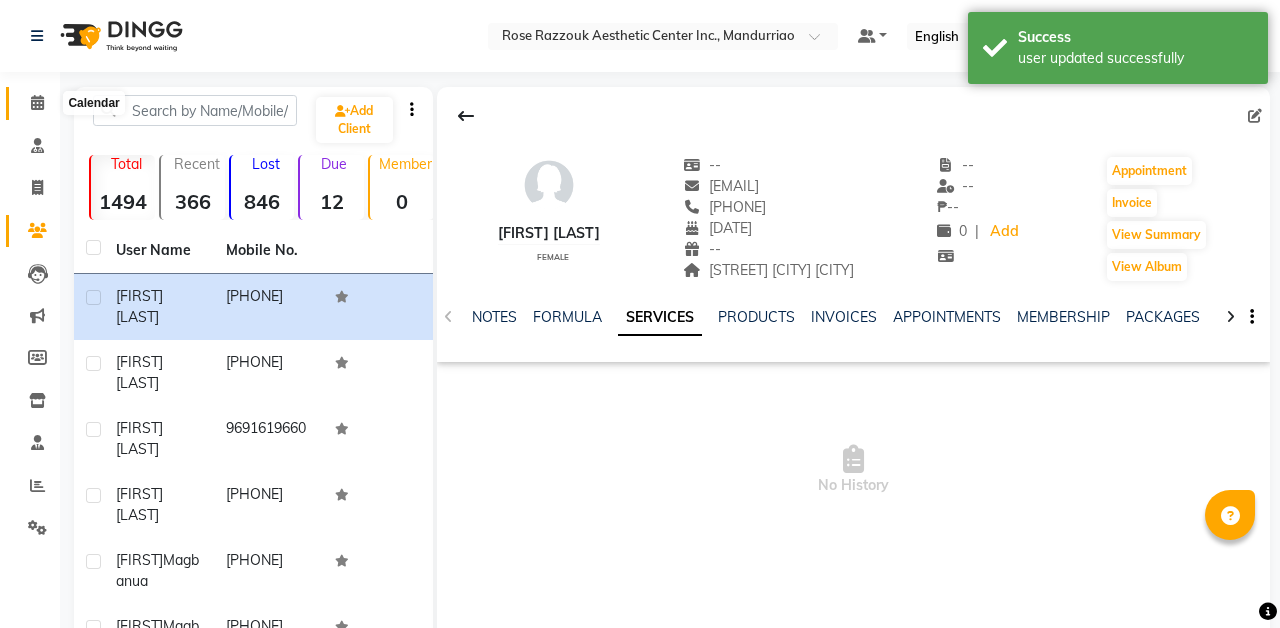 click 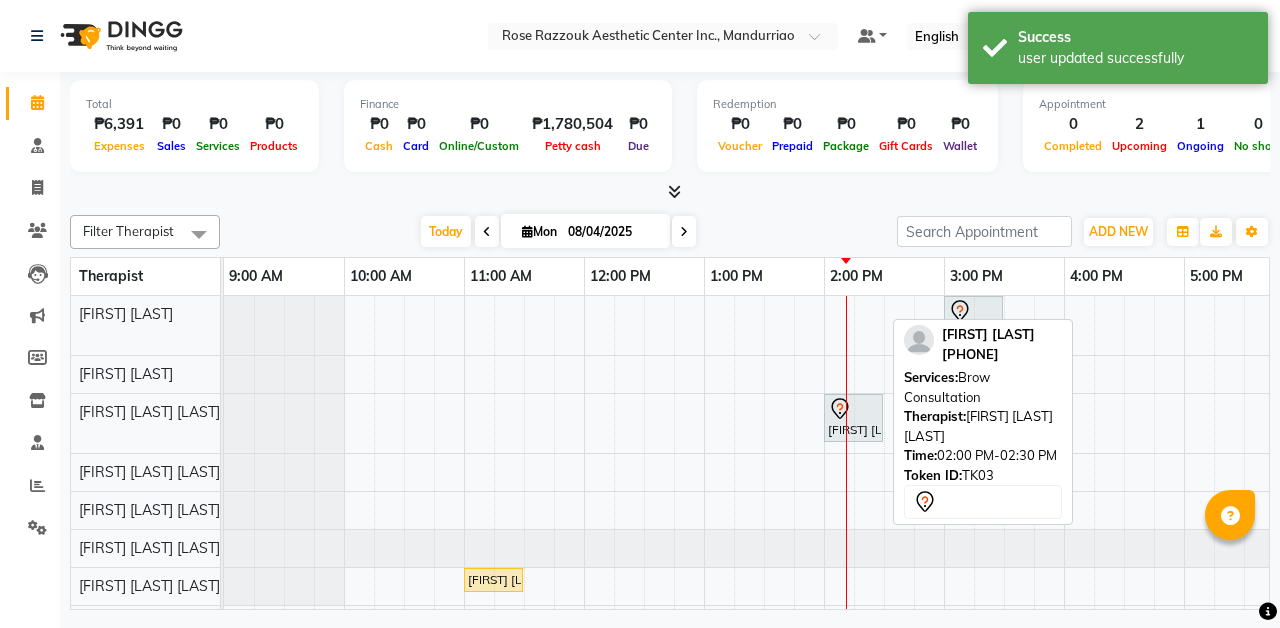 click 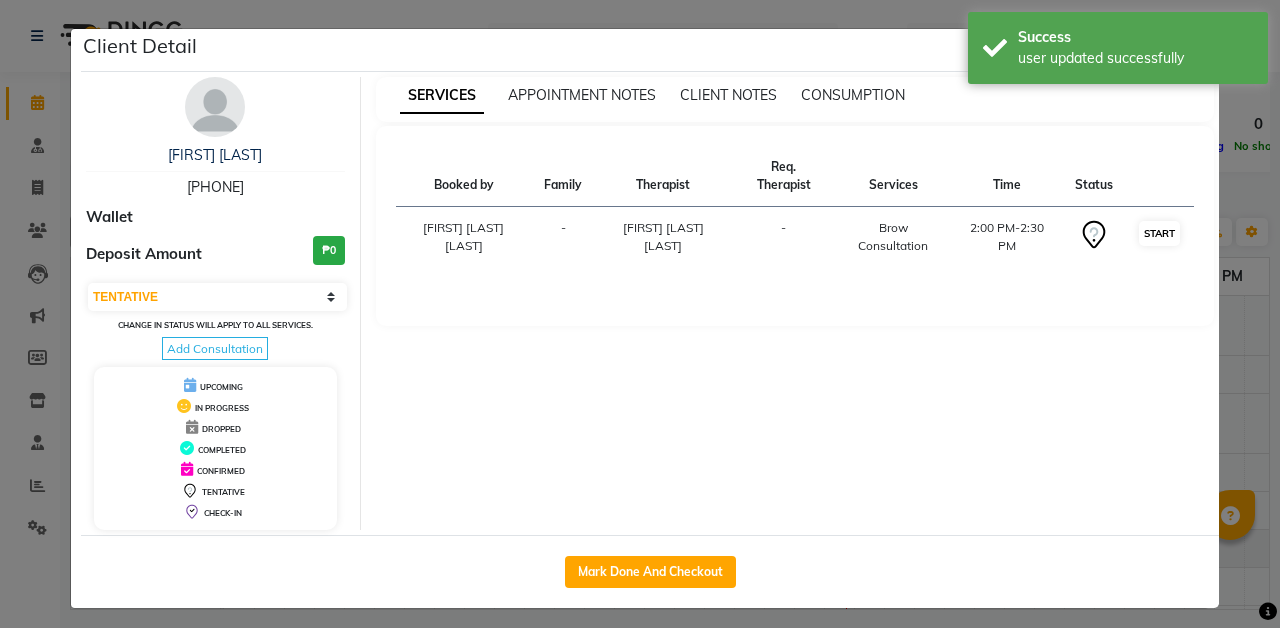 click on "START" at bounding box center [1159, 233] 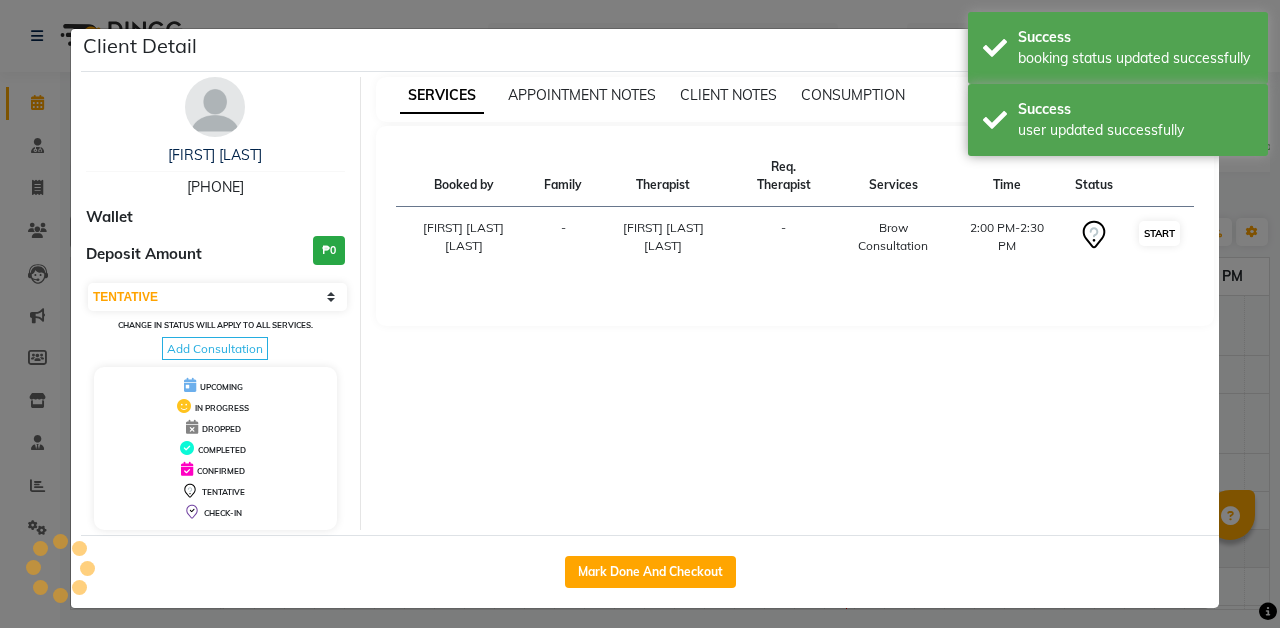 select on "1" 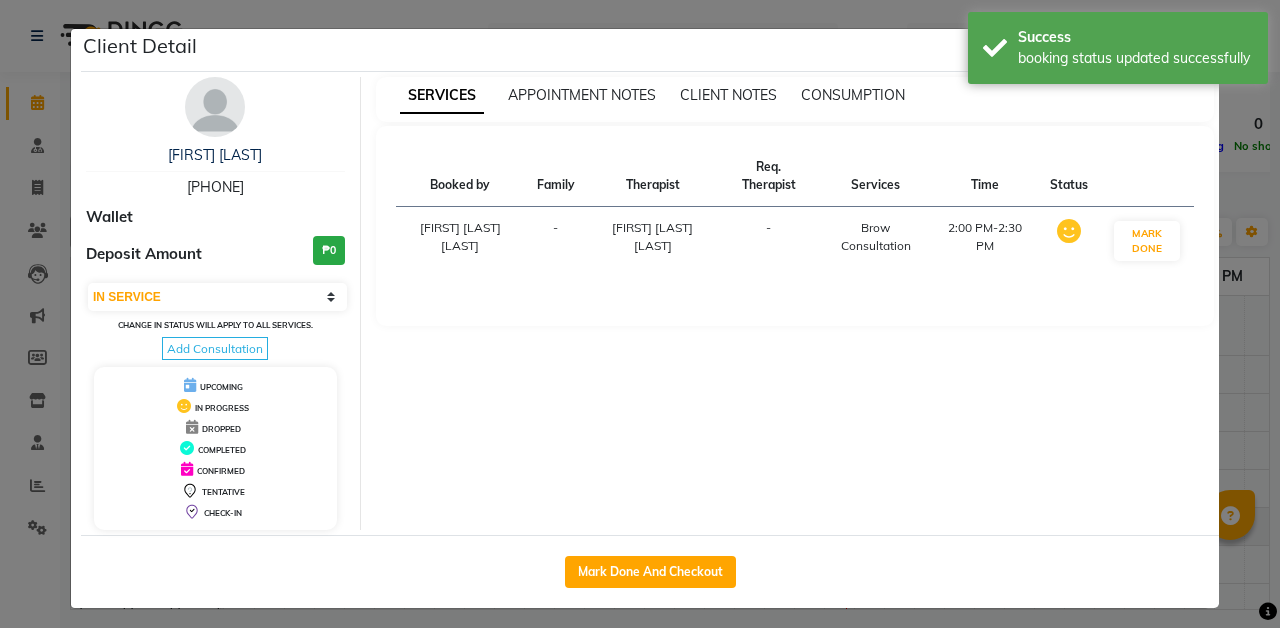 click on "Client Detail  [FIRST] [LAST]   [PHONE] Wallet Deposit Amount  ₱0  Select IN SERVICE CONFIRMED TENTATIVE CHECK IN MARK DONE DROPPED UPCOMING Change in status will apply to all services. Add Consultation UPCOMING IN PROGRESS DROPPED COMPLETED CONFIRMED TENTATIVE CHECK-IN SERVICES APPOINTMENT NOTES CLIENT NOTES CONSUMPTION Booked by Family Therapist Req. Therapist Services Time Status  [FIRST] [LAST]  - [FIRST] [LAST] -  Brow Consultation   2:00 PM-2:30 PM   MARK DONE   Mark Done And Checkout" 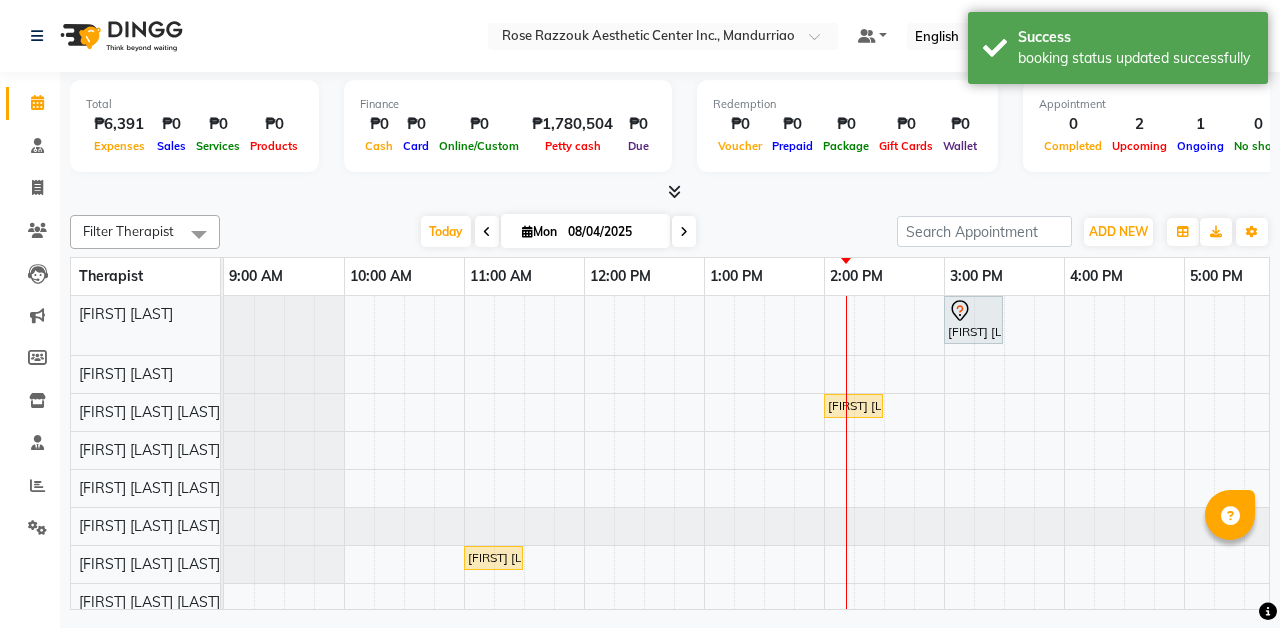 scroll, scrollTop: 90, scrollLeft: 0, axis: vertical 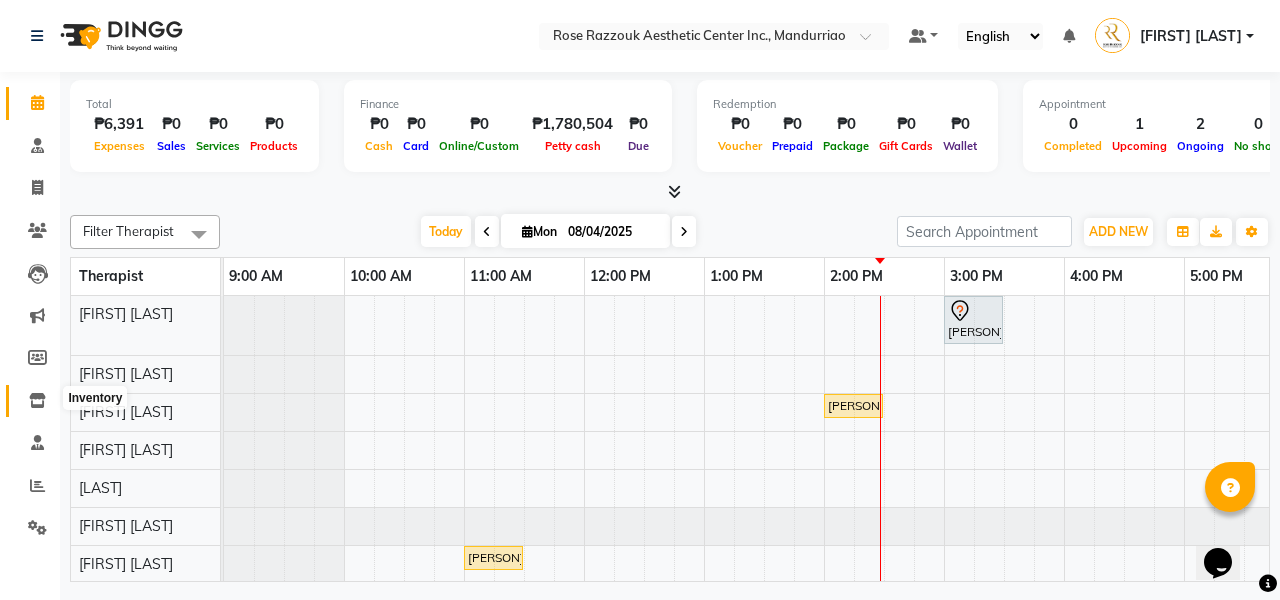 click 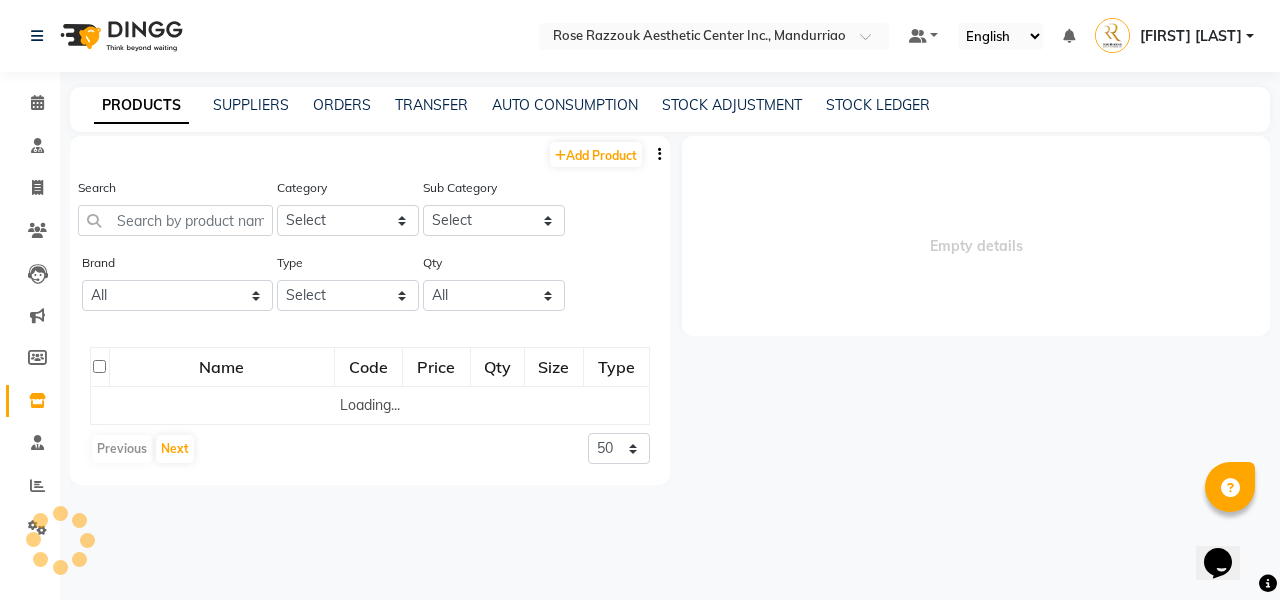 select 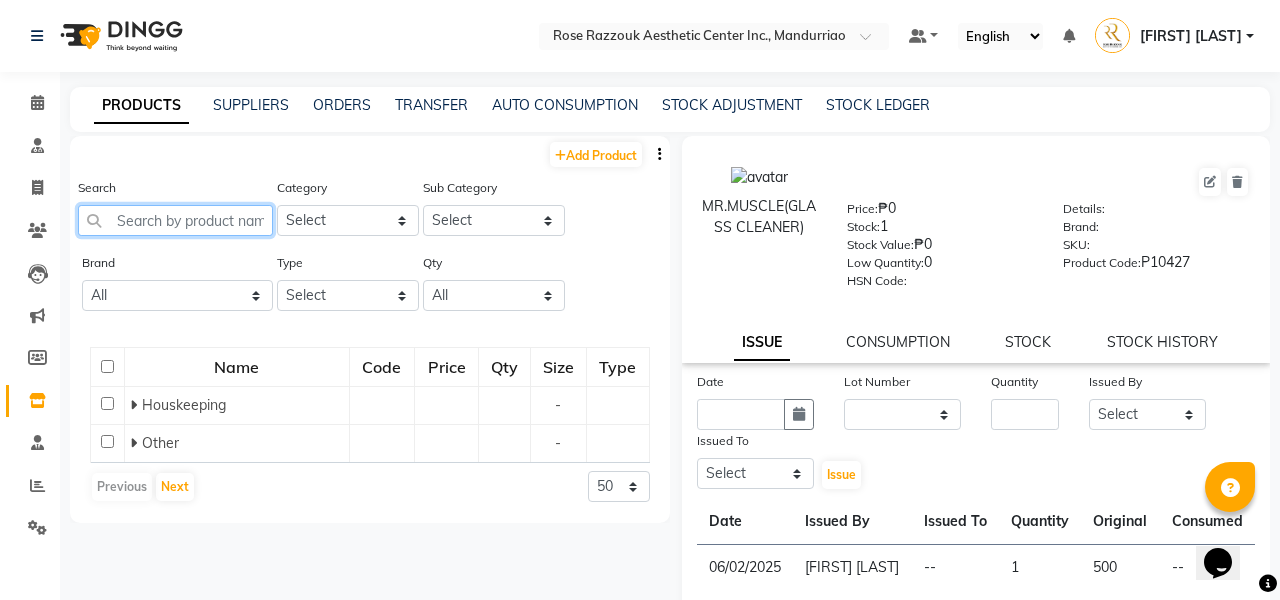 click 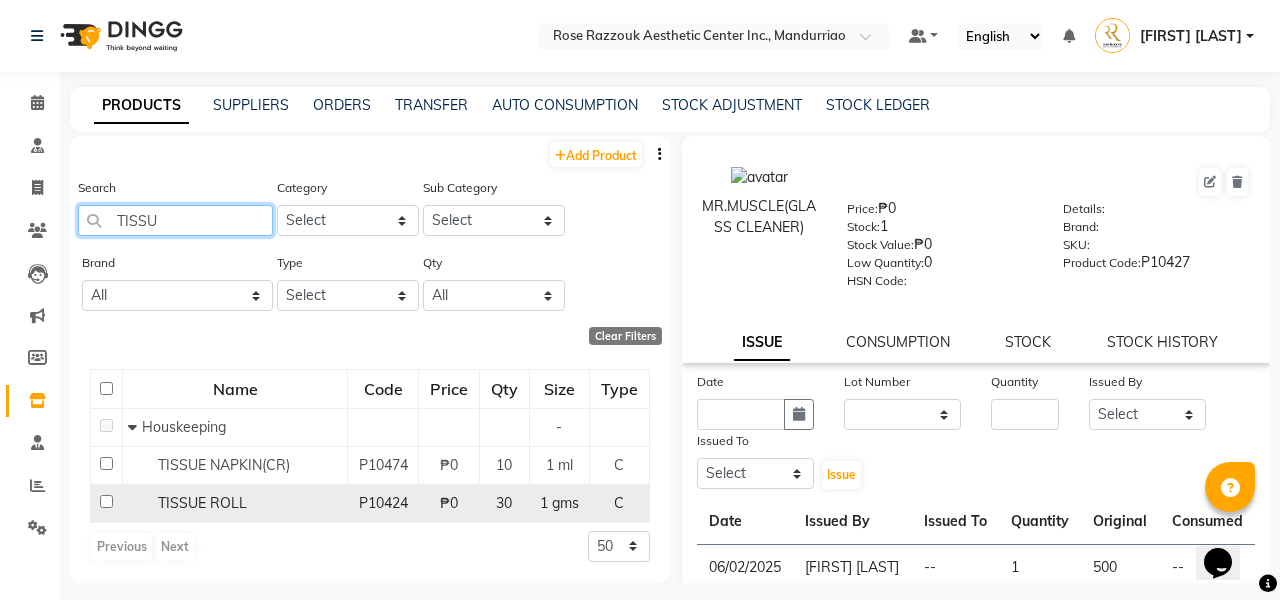 type on "TISSU" 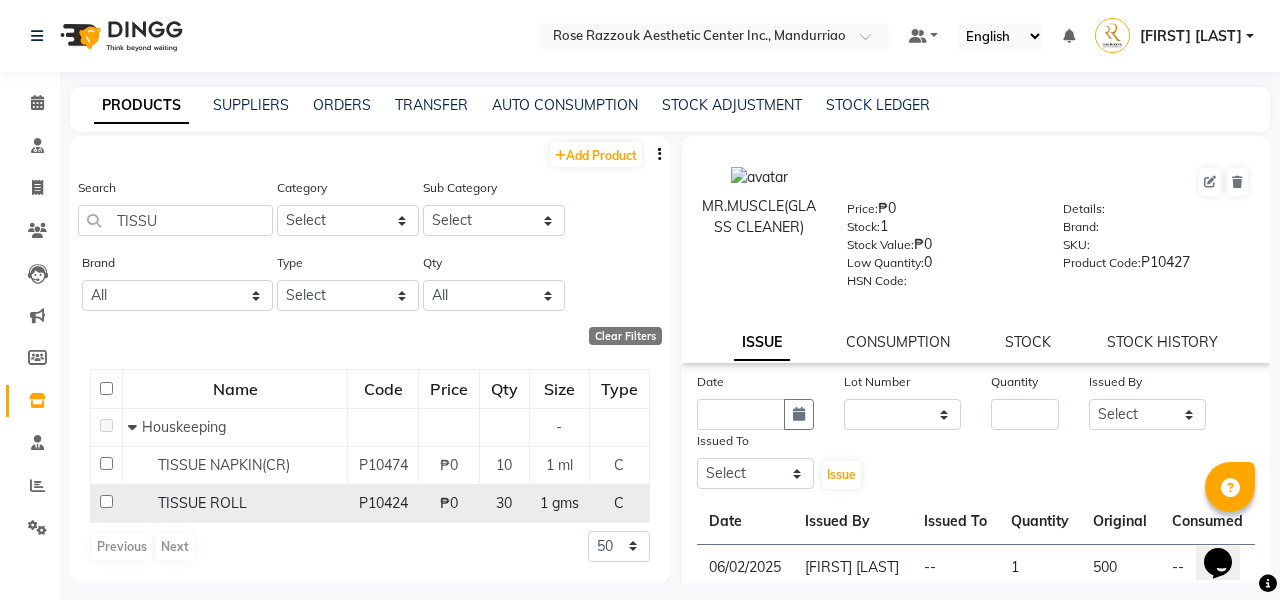 click on "TISSUE ROLL" 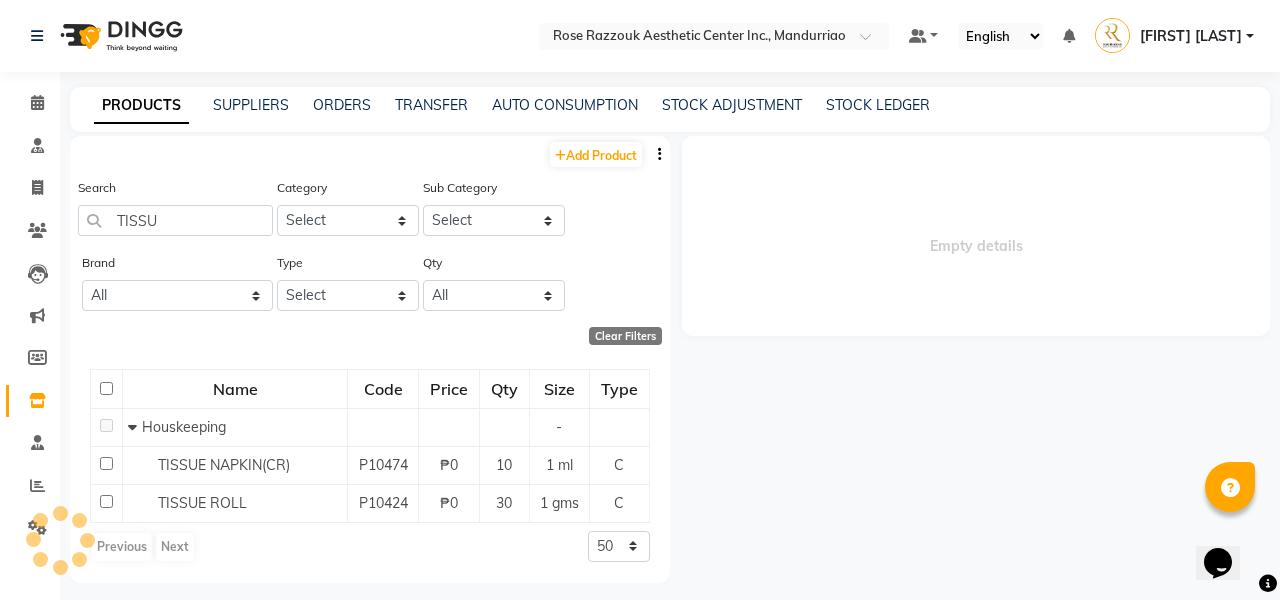 select 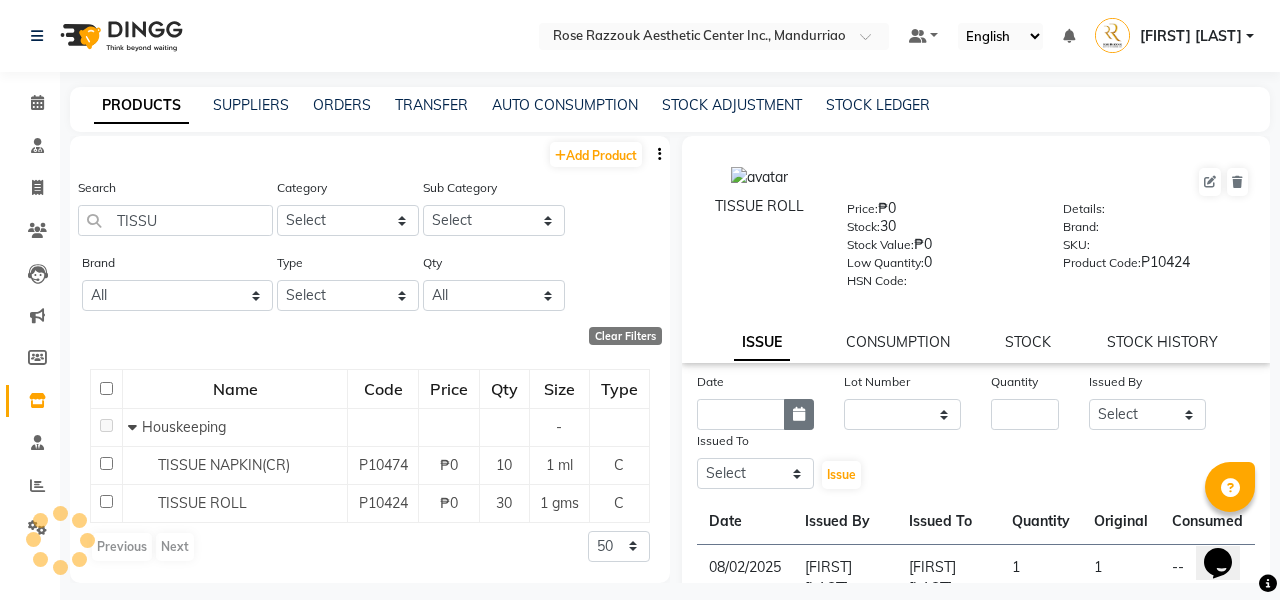 click 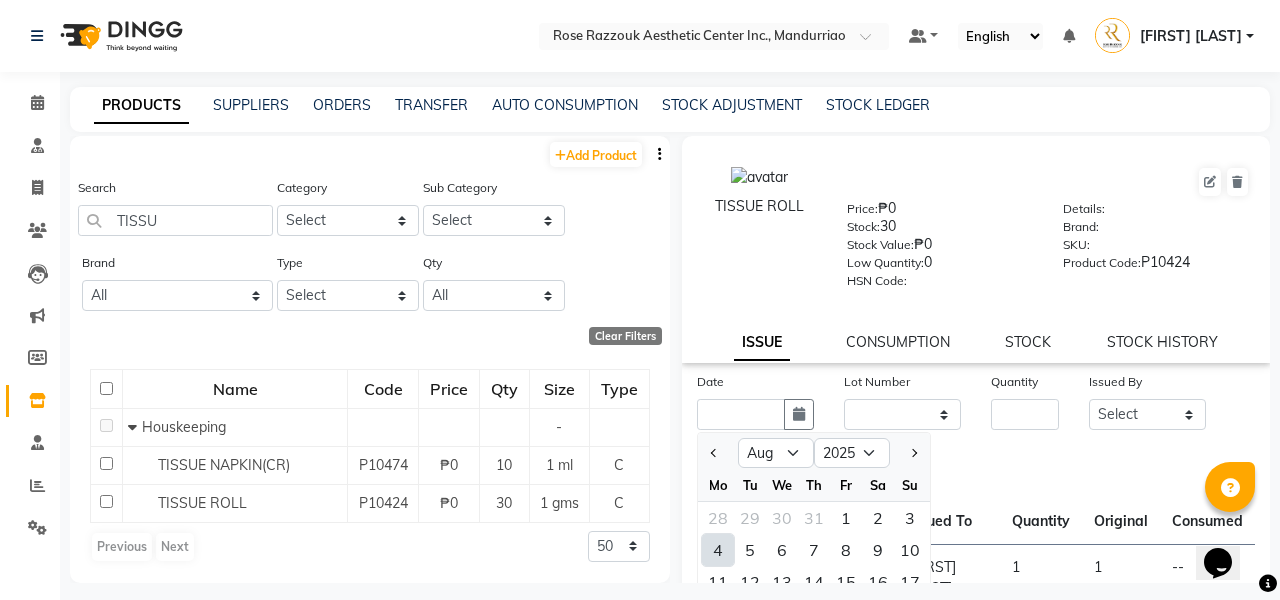 click on "4" 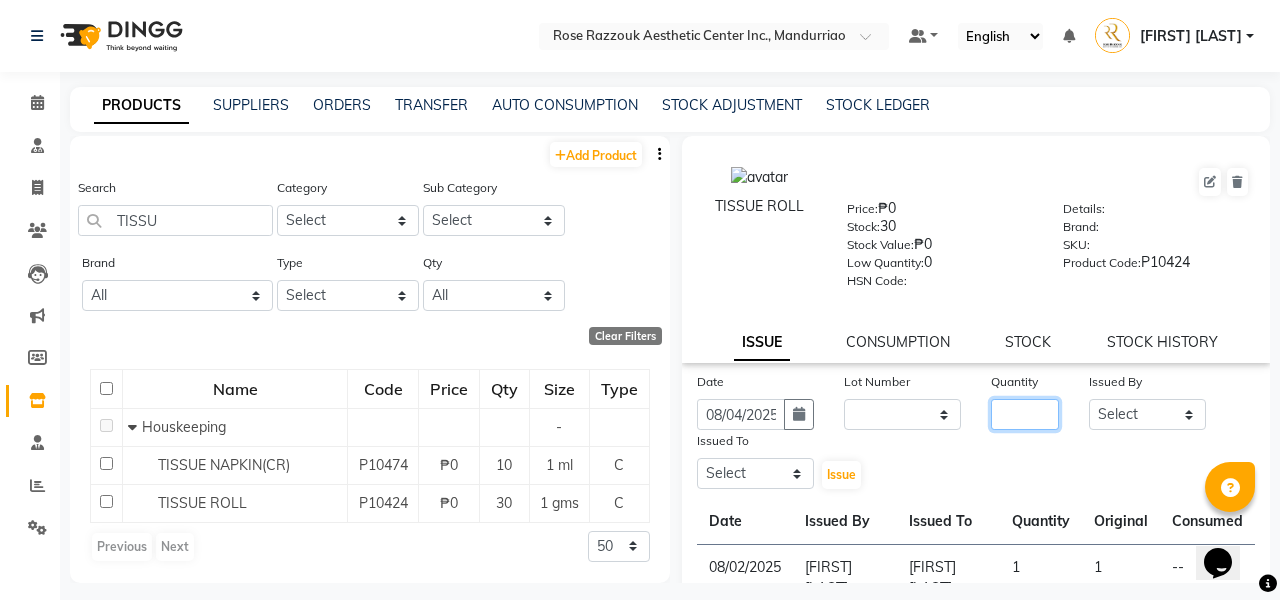 click 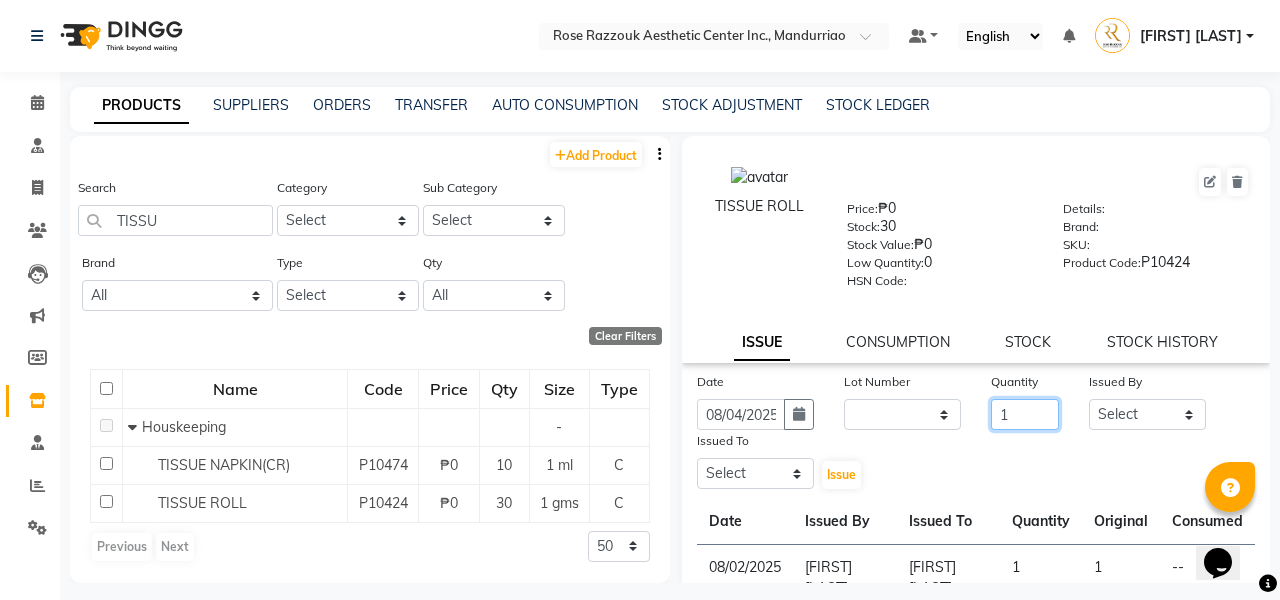 type on "1" 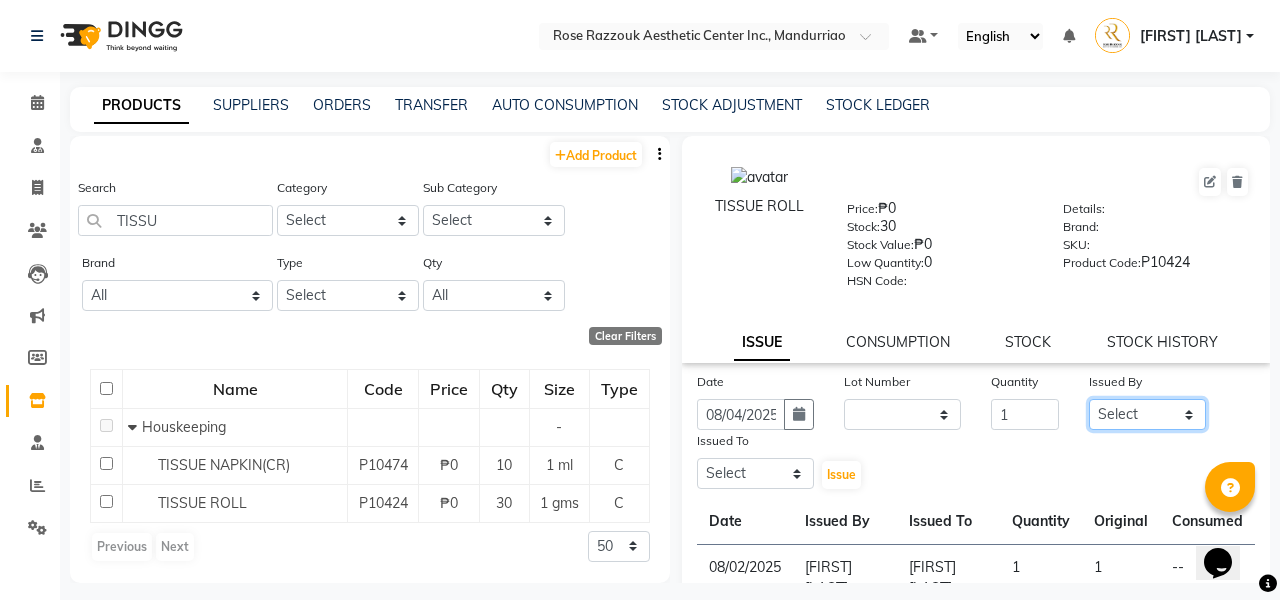 select on "50265" 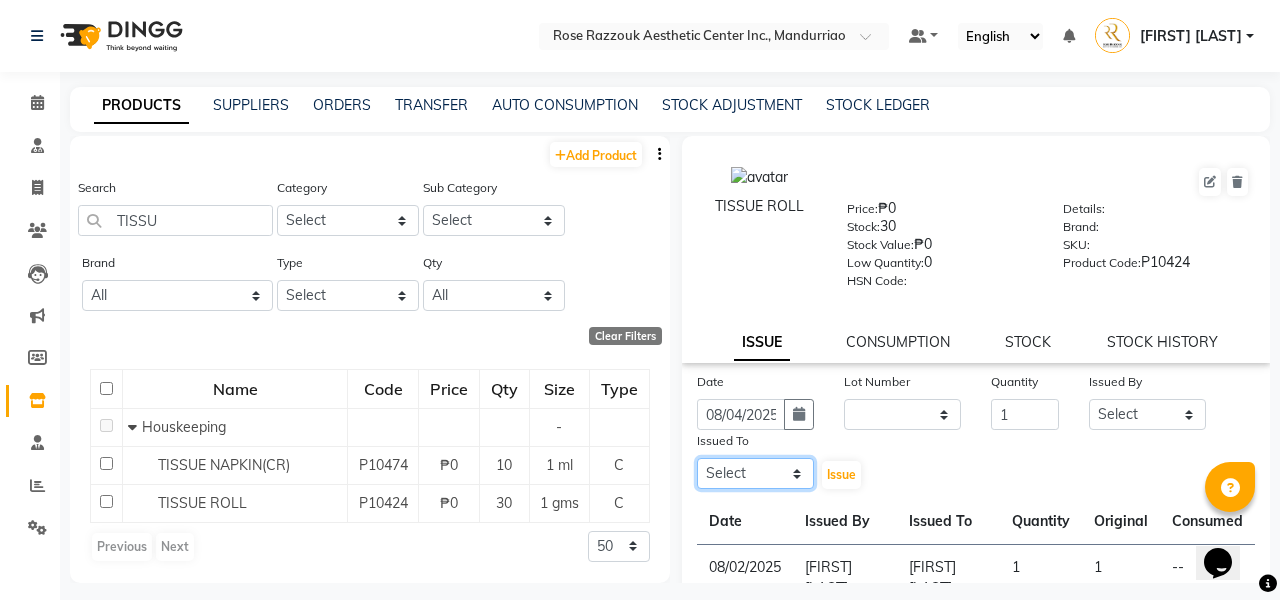 select on "46409" 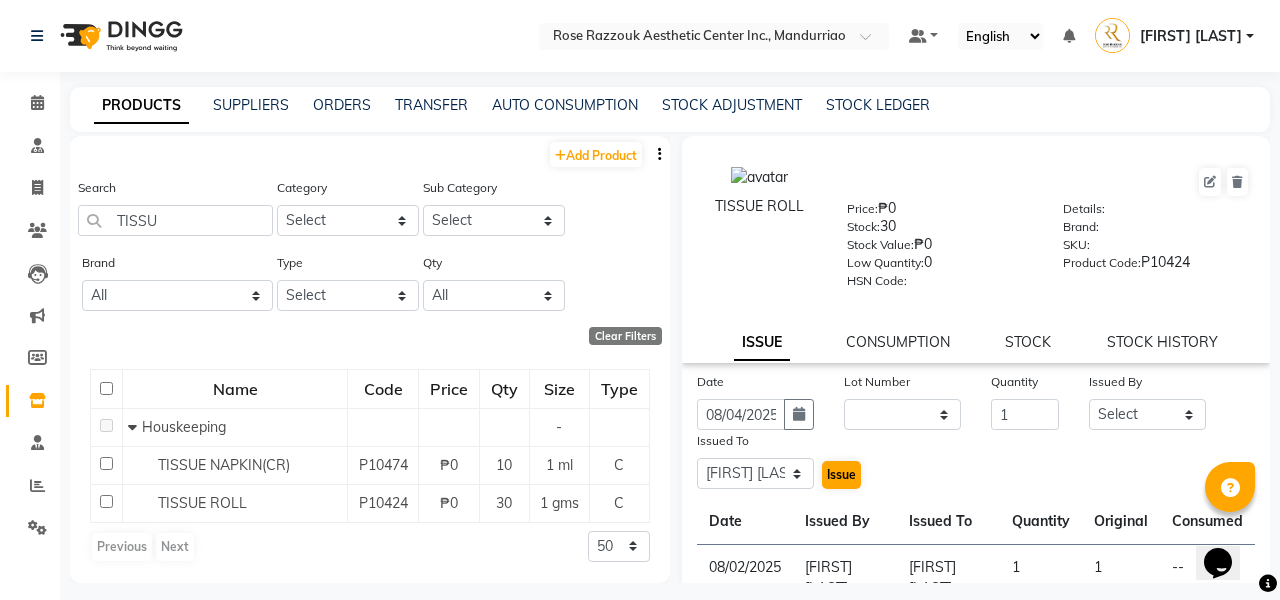 click on "Issue" 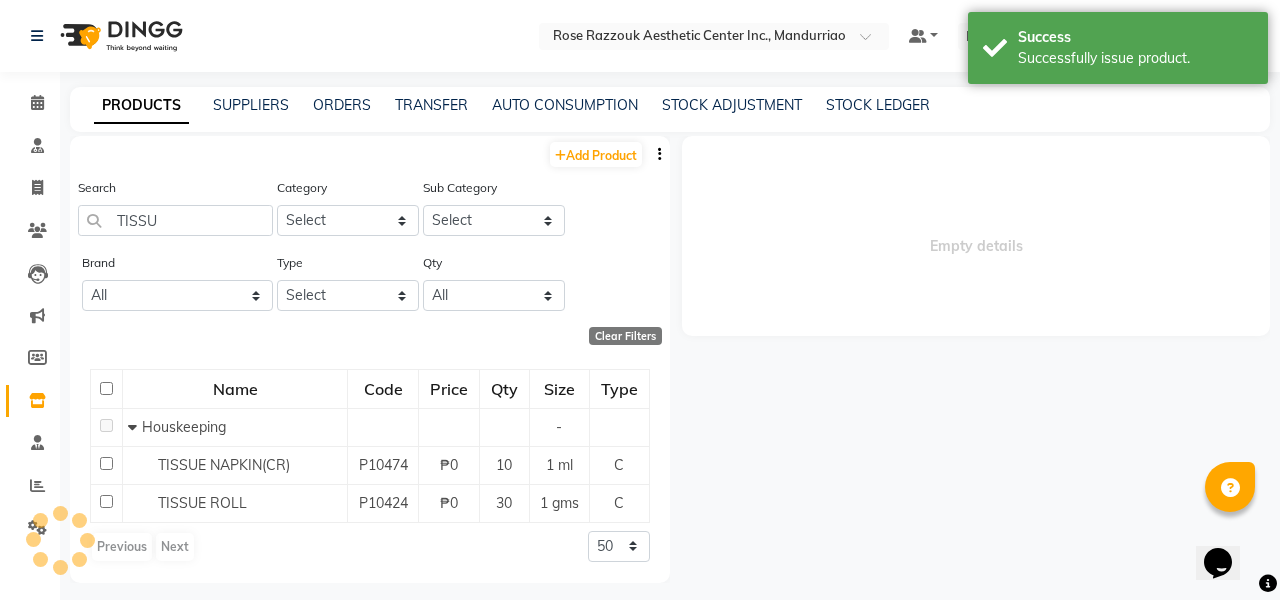 select 